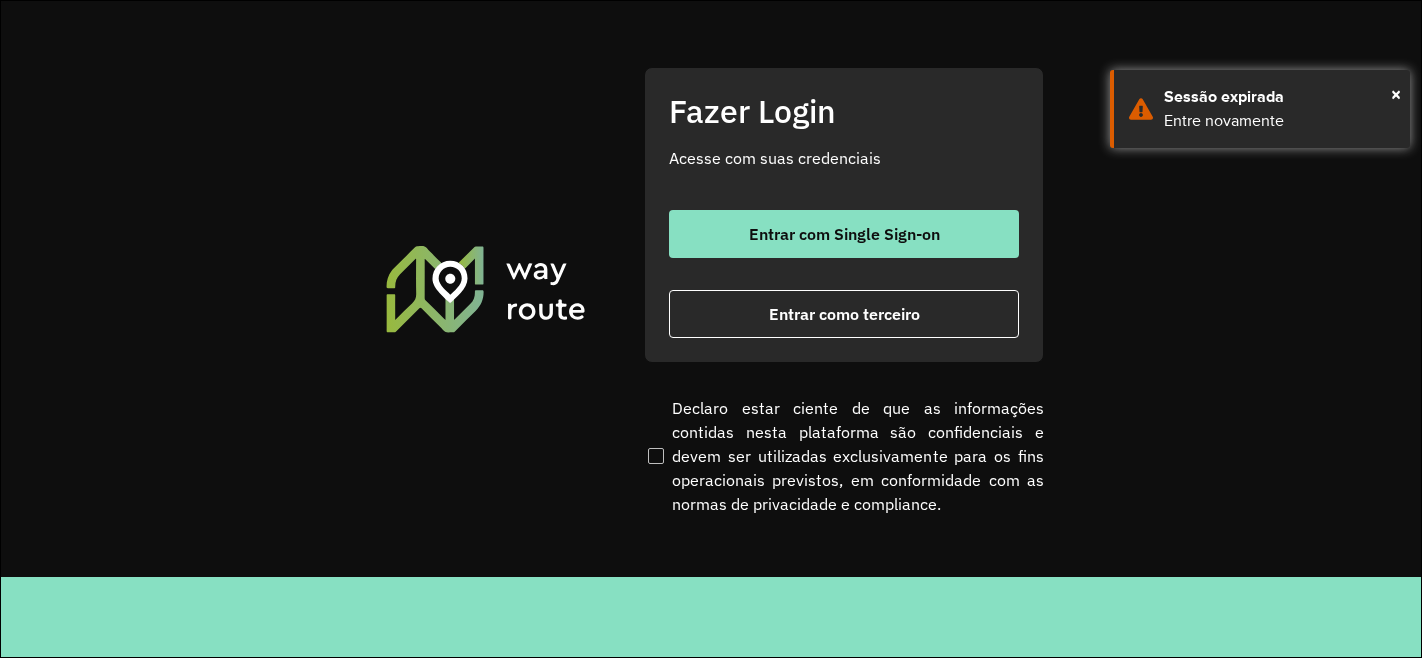 scroll, scrollTop: 0, scrollLeft: 0, axis: both 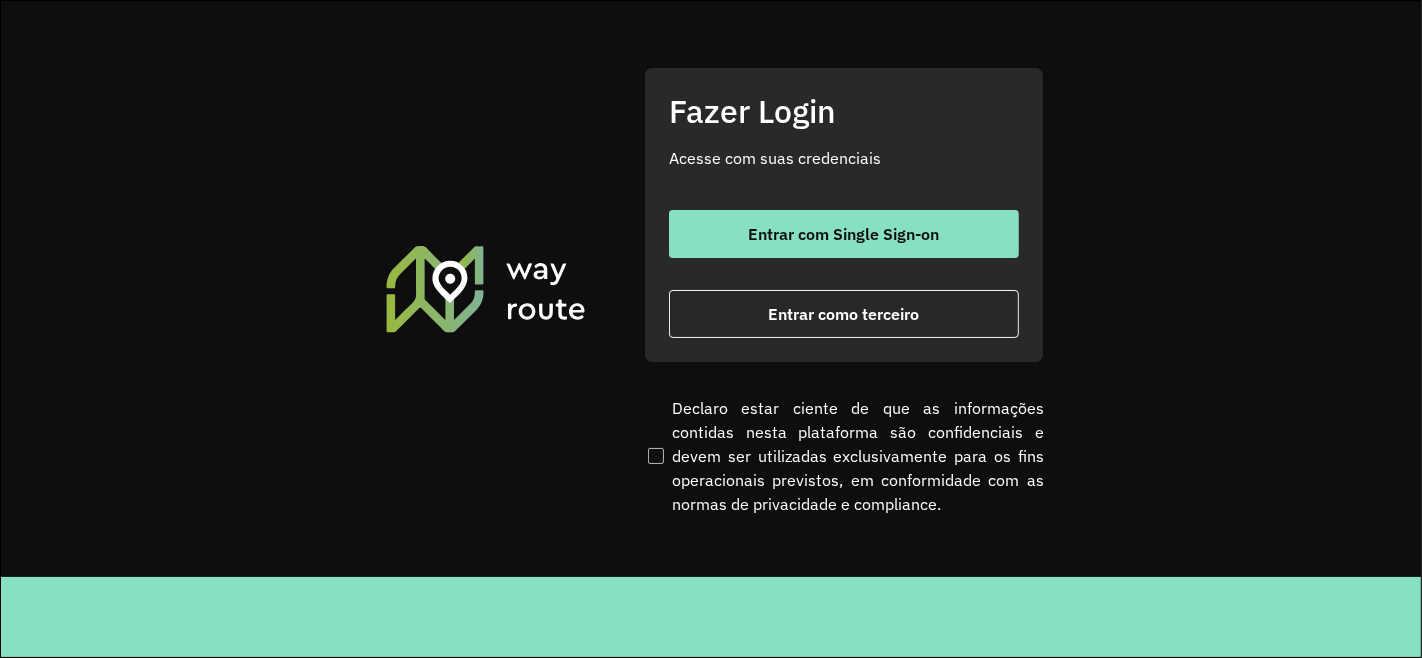 click on "Fazer Login Acesse com suas credenciais    Entrar com Single Sign-on    Entrar como terceiro" 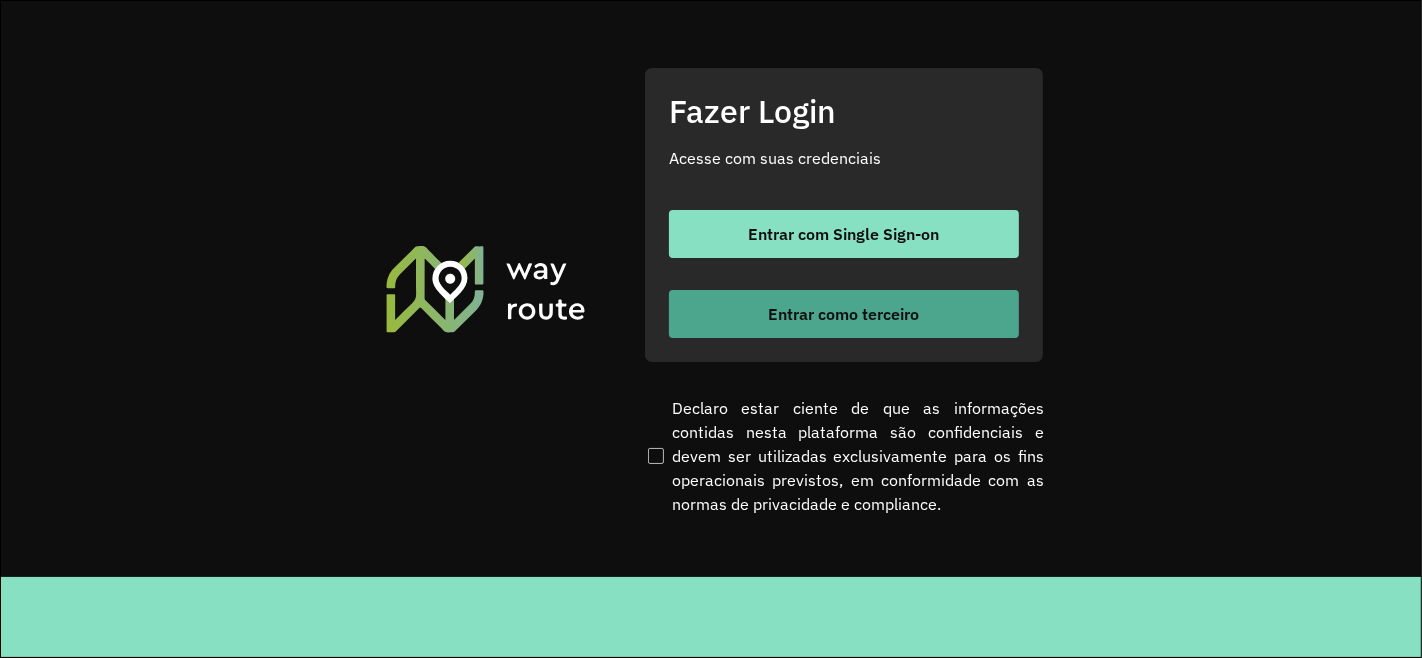 click on "Entrar como terceiro" at bounding box center (844, 314) 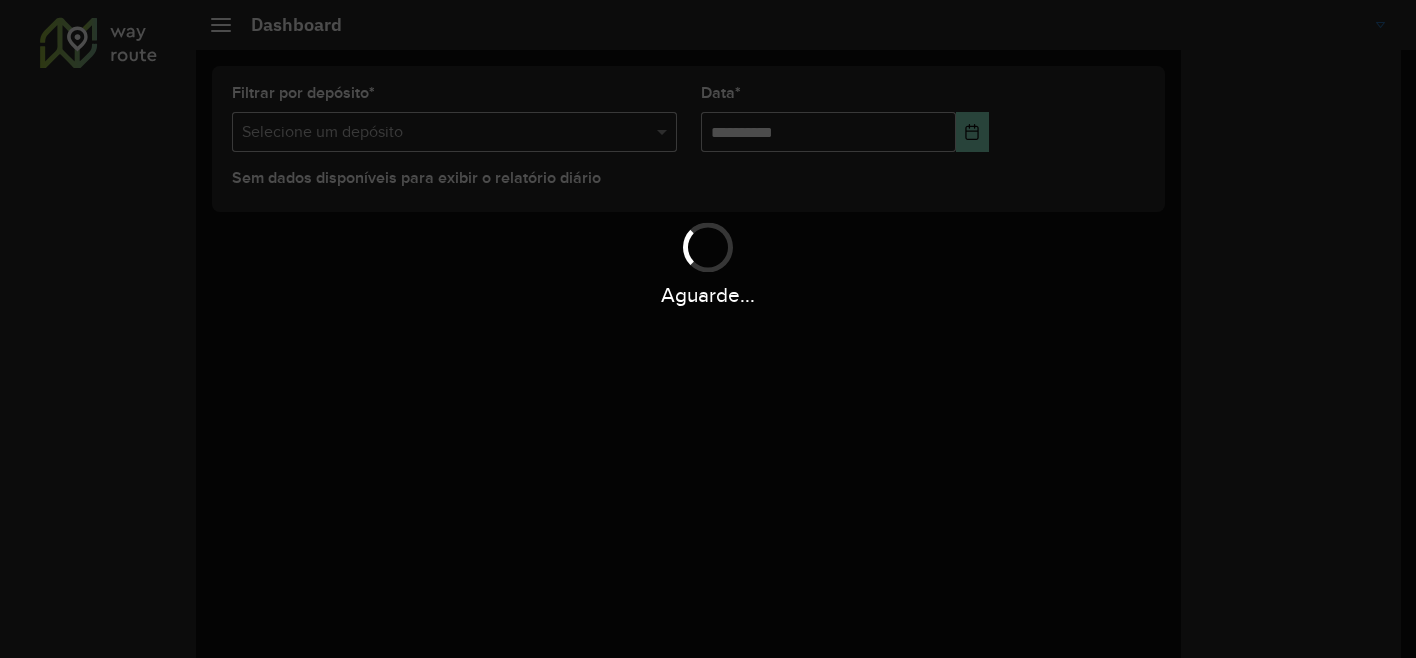 scroll, scrollTop: 0, scrollLeft: 0, axis: both 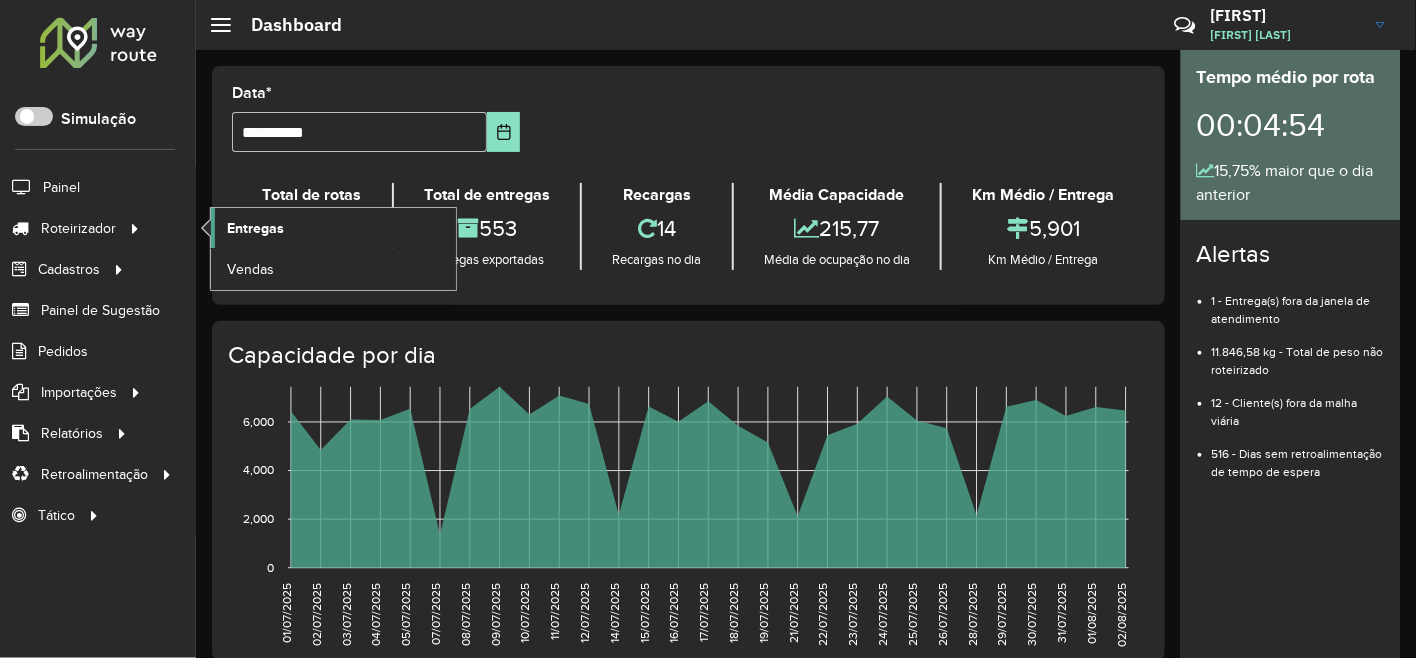 click on "Entregas" 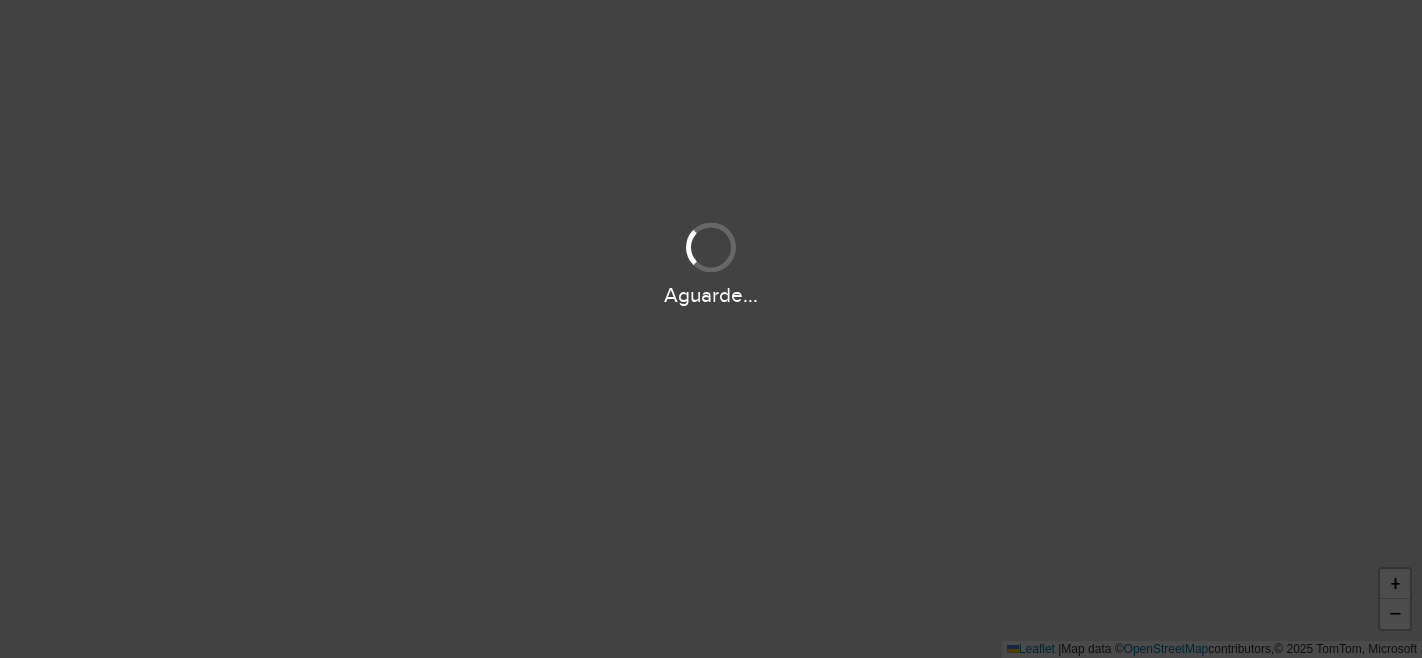 scroll, scrollTop: 0, scrollLeft: 0, axis: both 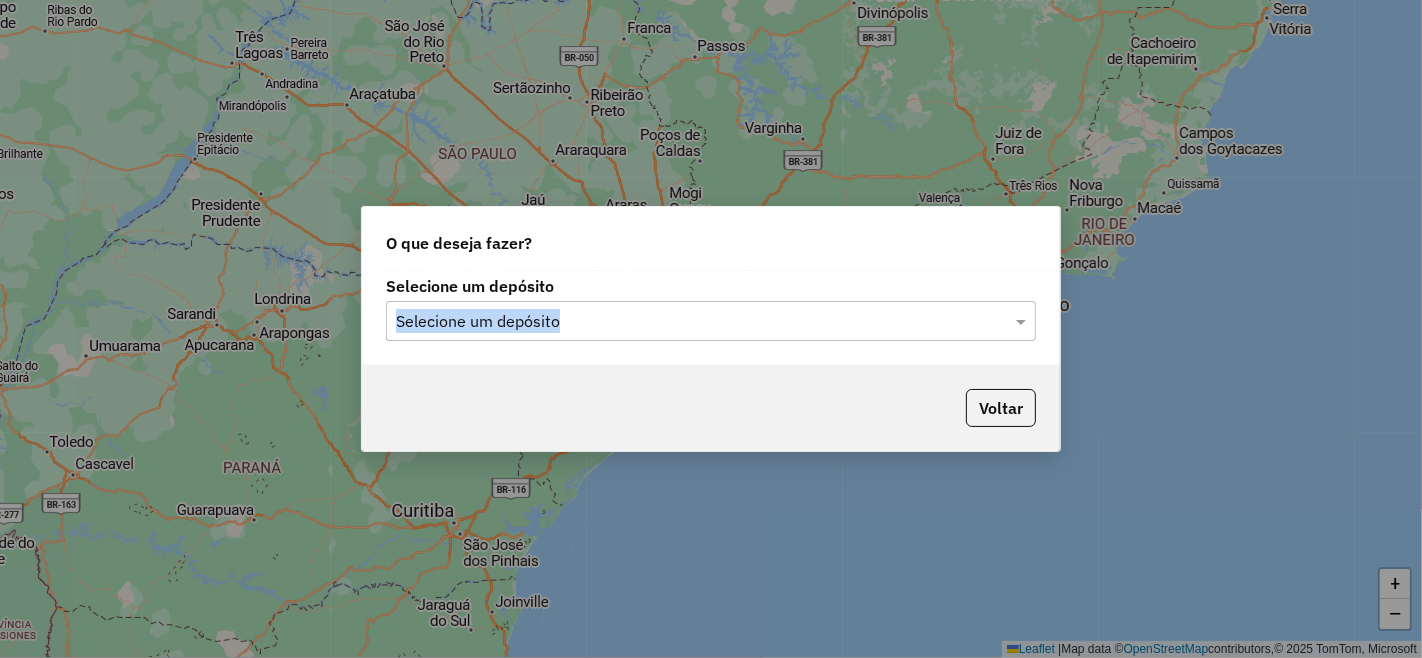 click on "Selecione um depósito Selecione um depósito" 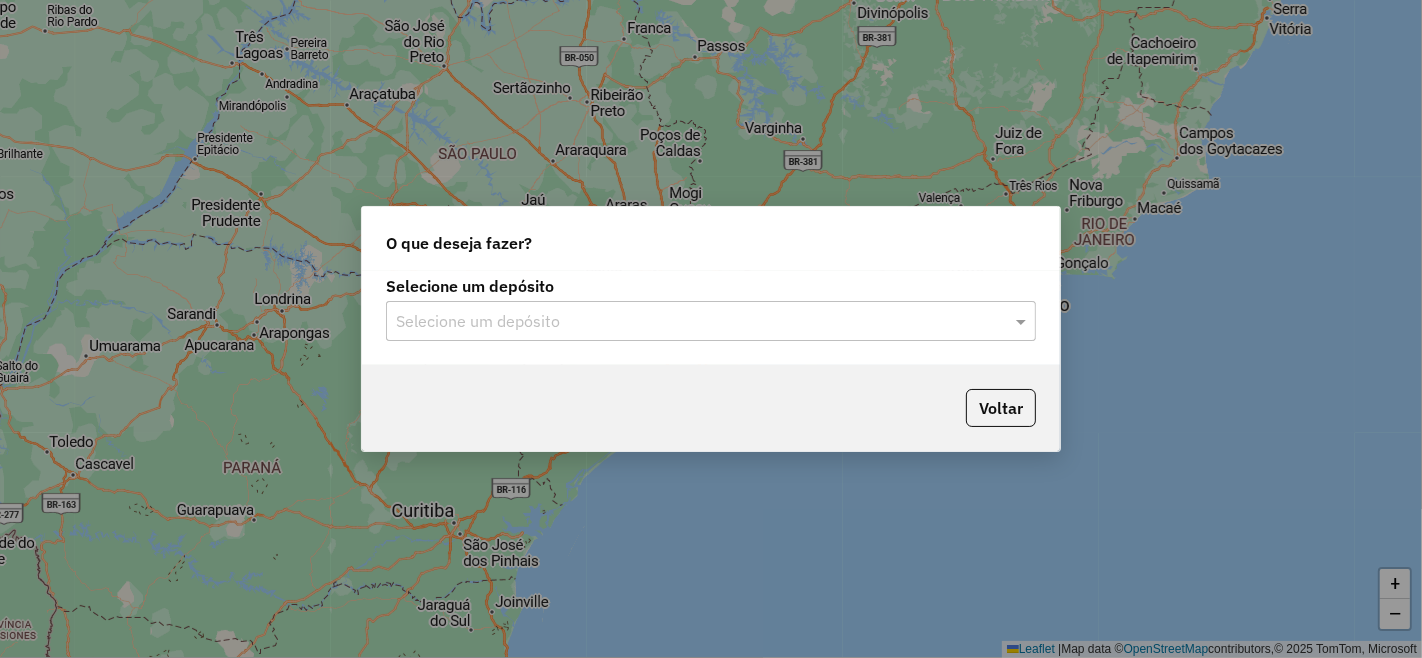 click 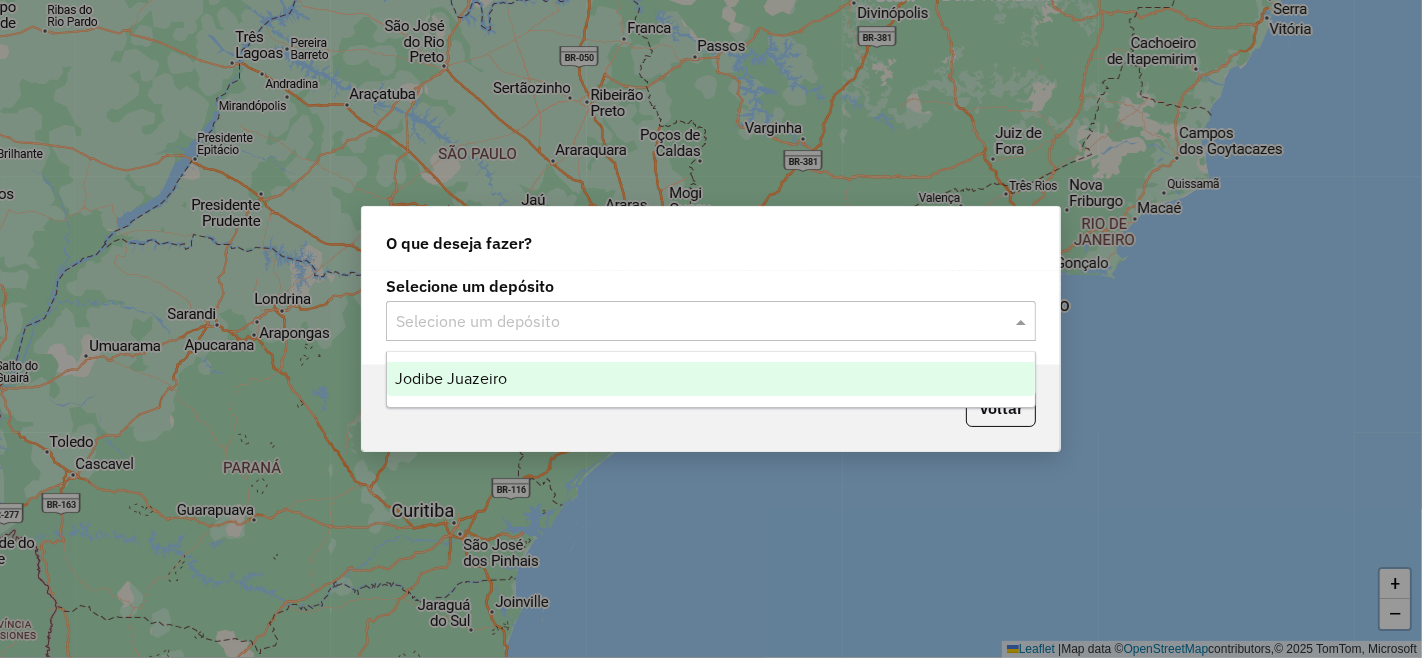 click on "Jodibe Juazeiro" at bounding box center [711, 379] 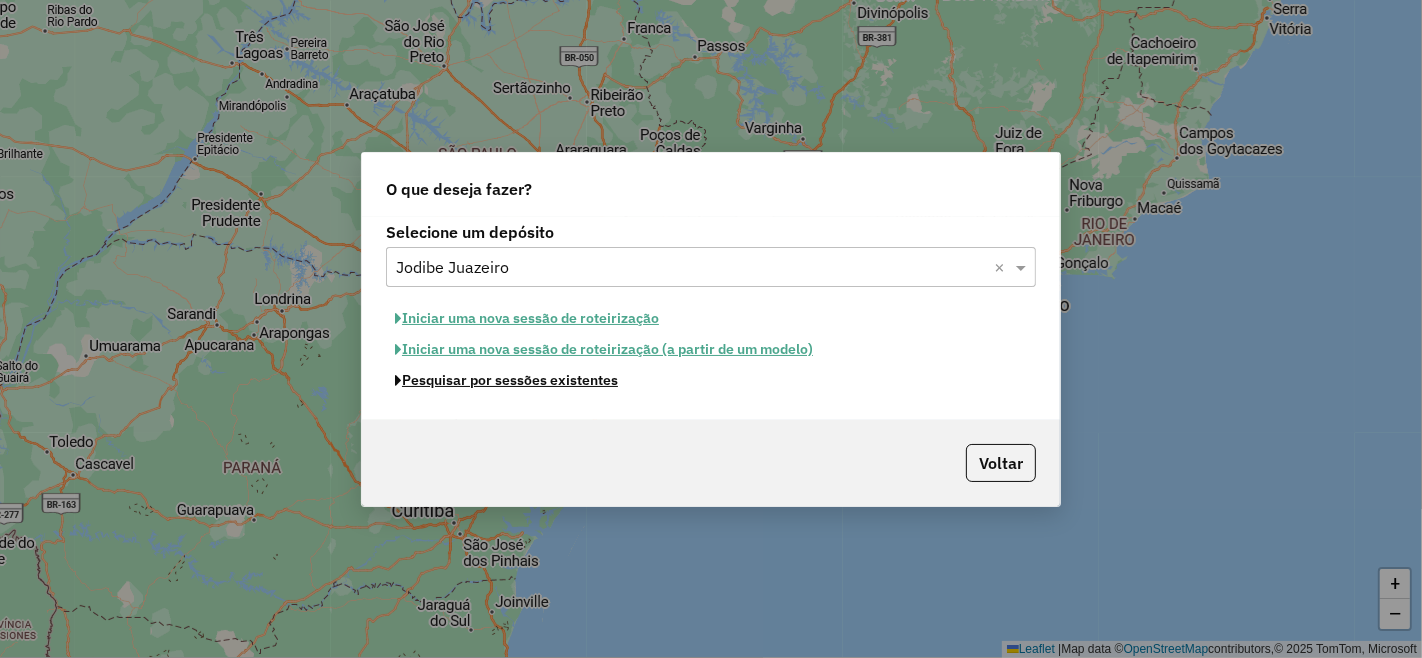 click on "Pesquisar por sessões existentes" 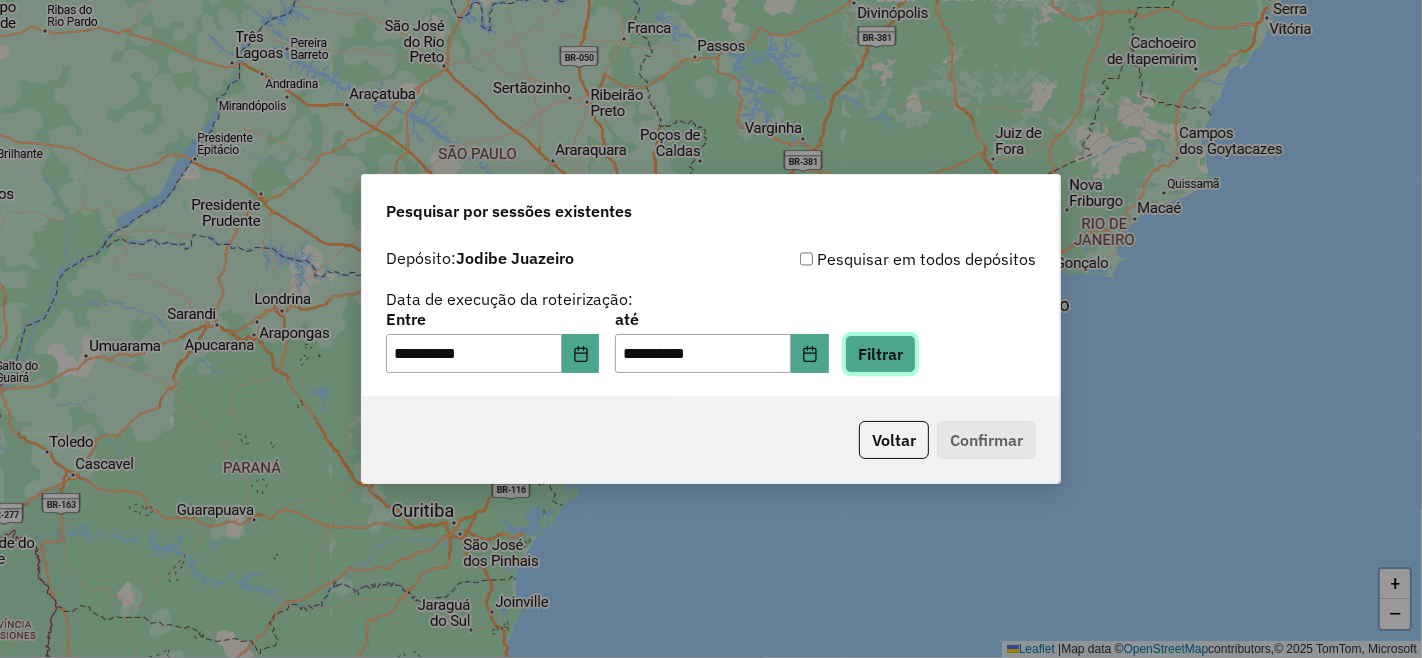click on "Filtrar" 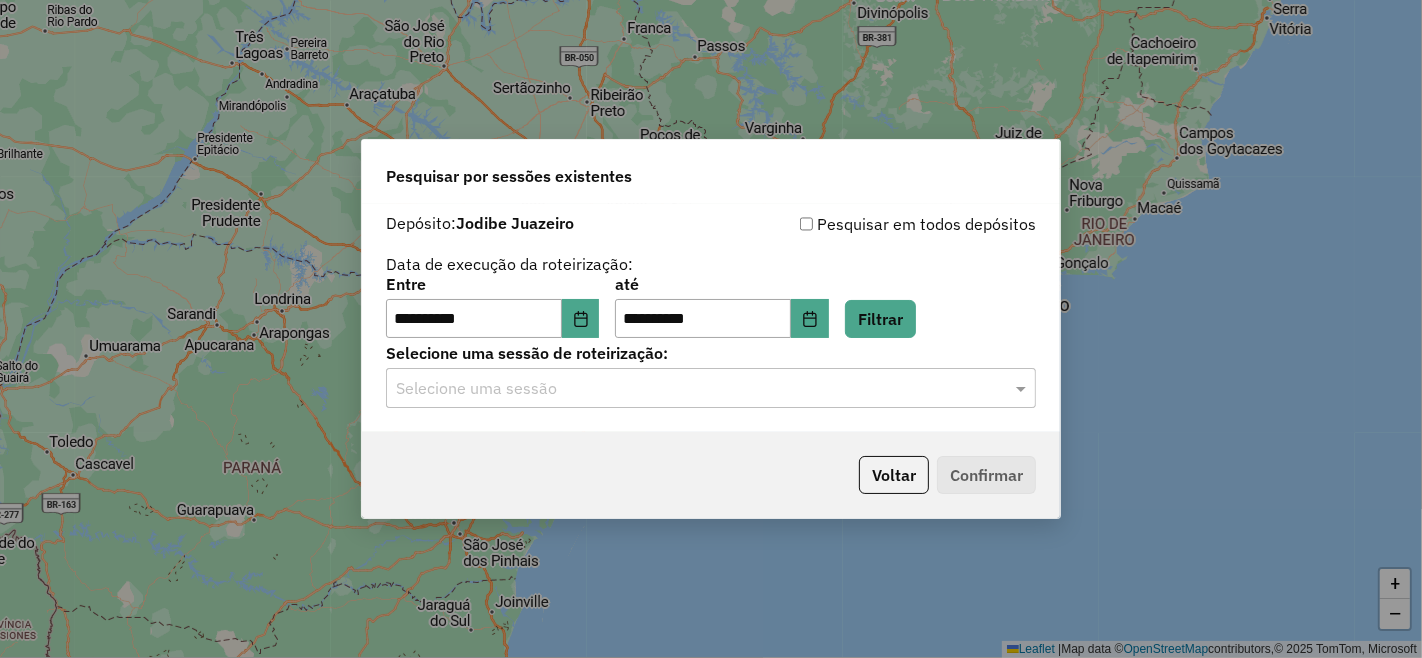 click on "Selecione uma sessão" 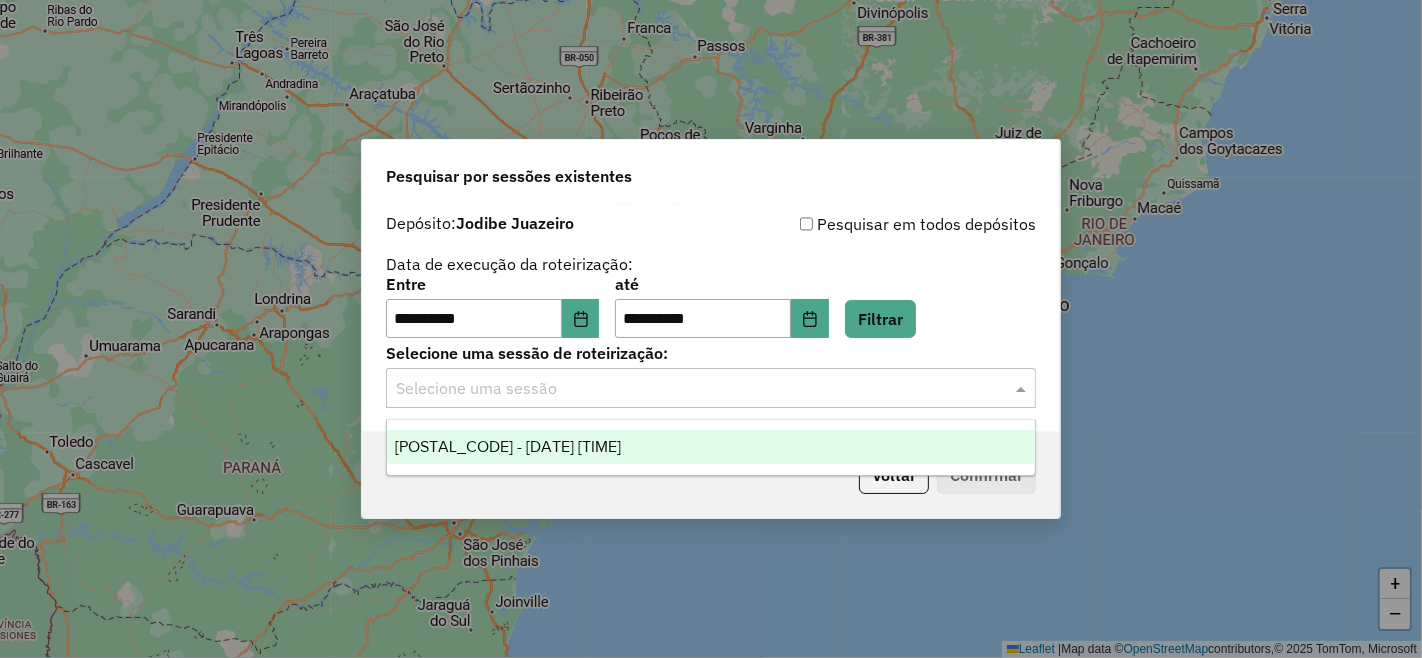 click on "974086 - 02/08/2025 18:36" at bounding box center [508, 446] 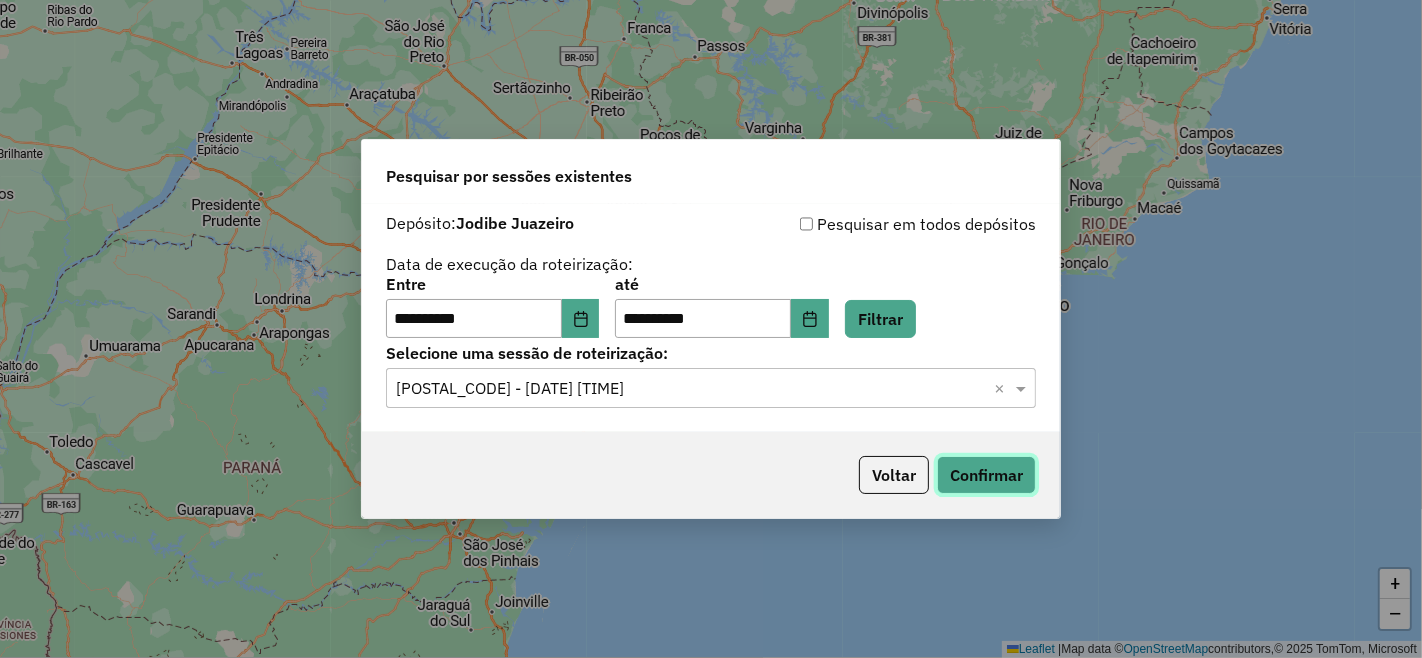 click on "Confirmar" 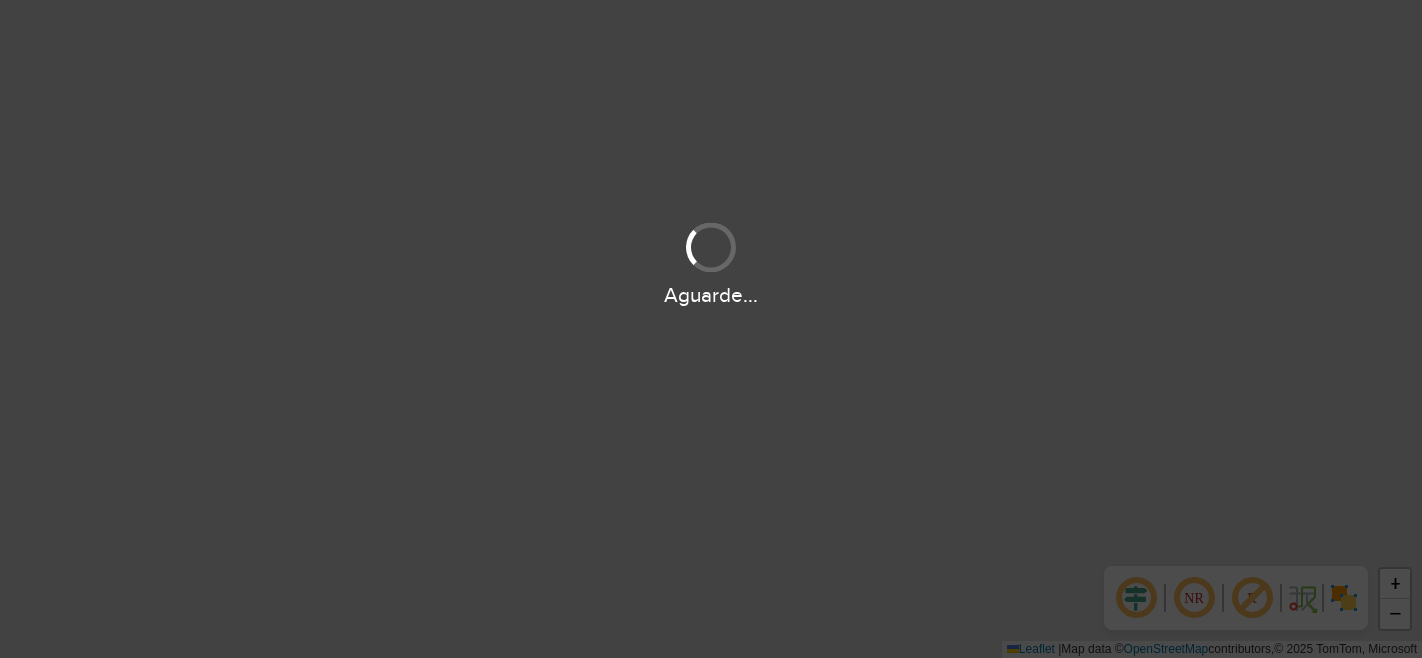 scroll, scrollTop: 0, scrollLeft: 0, axis: both 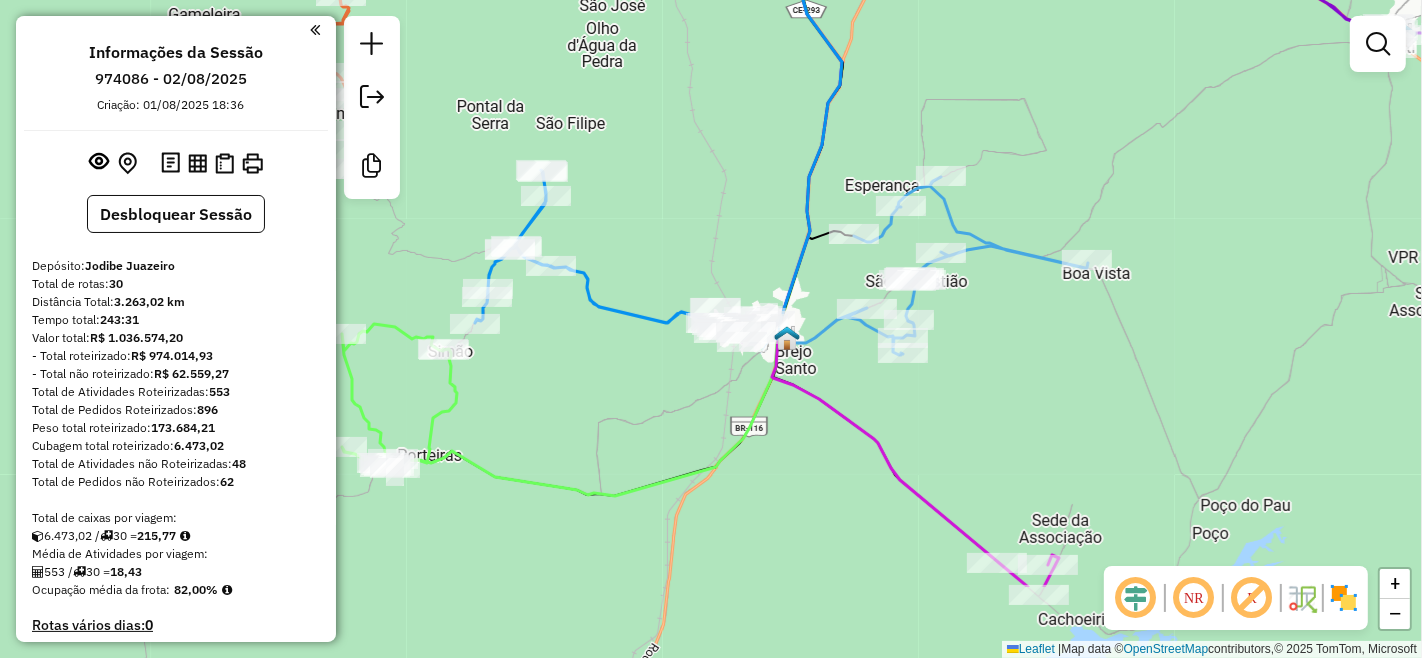 drag, startPoint x: 893, startPoint y: 545, endPoint x: 826, endPoint y: 376, distance: 181.79659 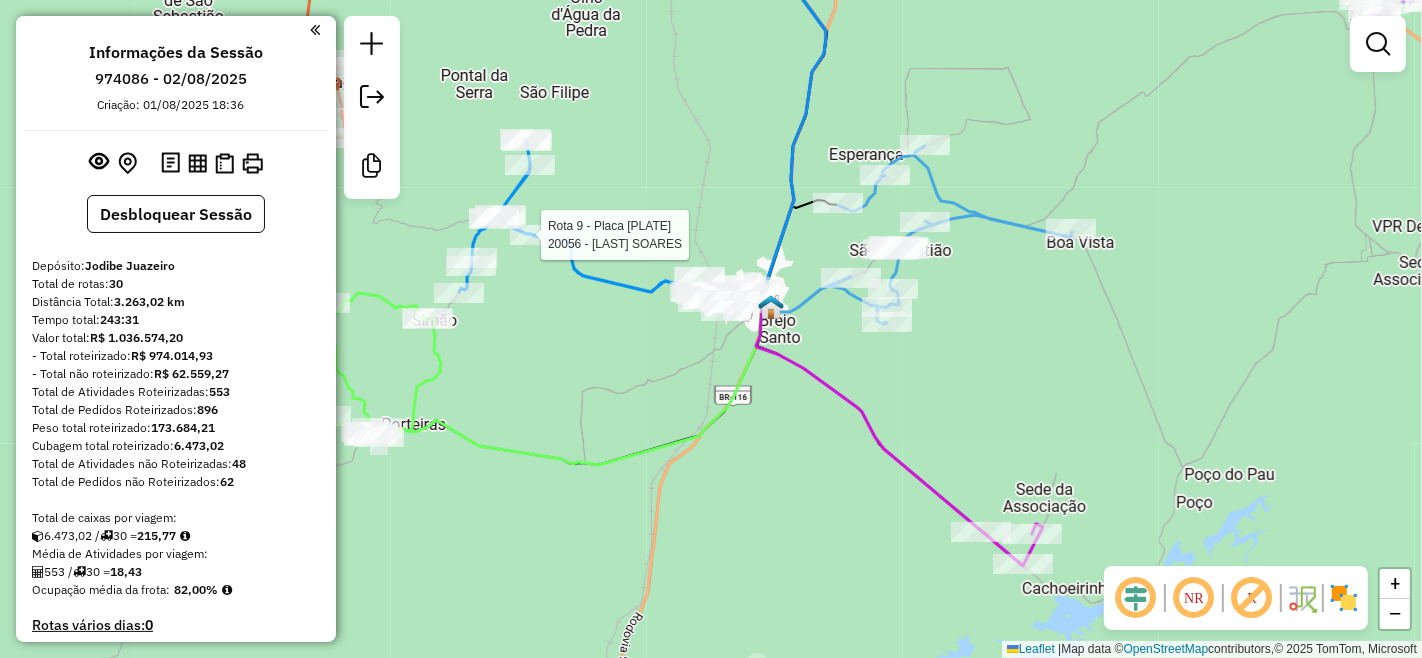 select on "**********" 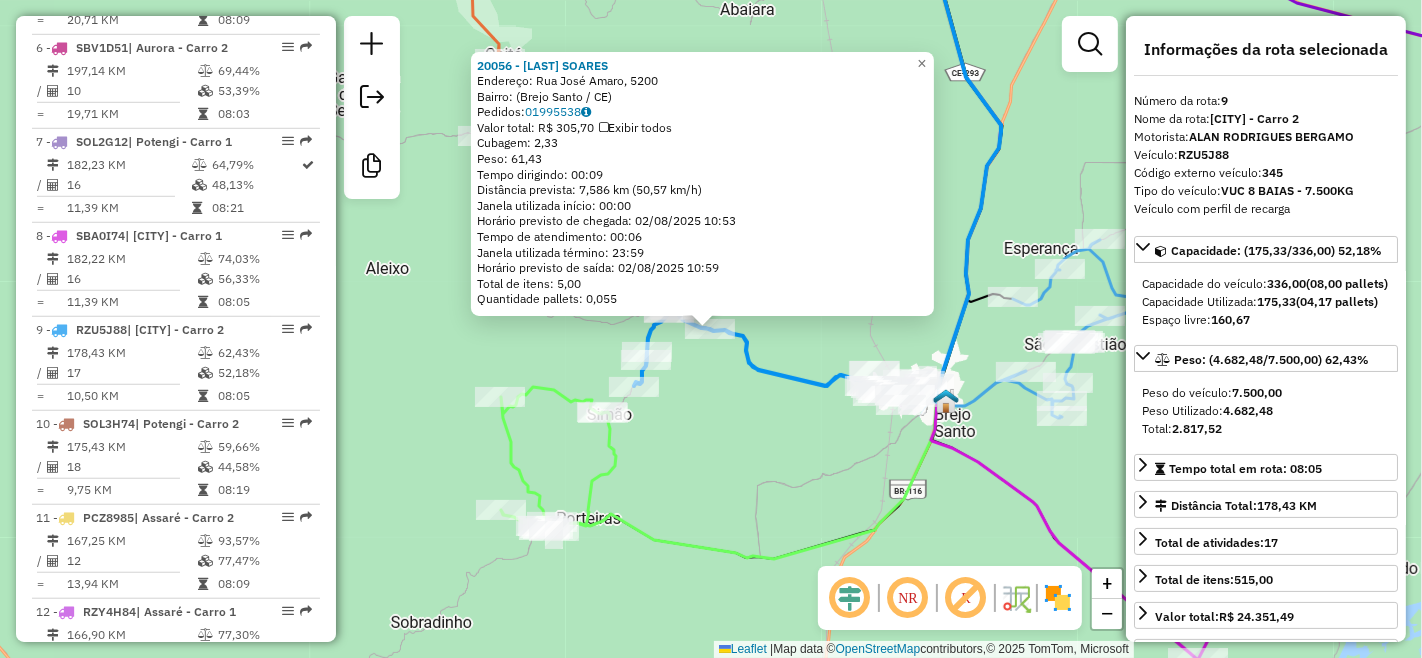 scroll, scrollTop: 1593, scrollLeft: 0, axis: vertical 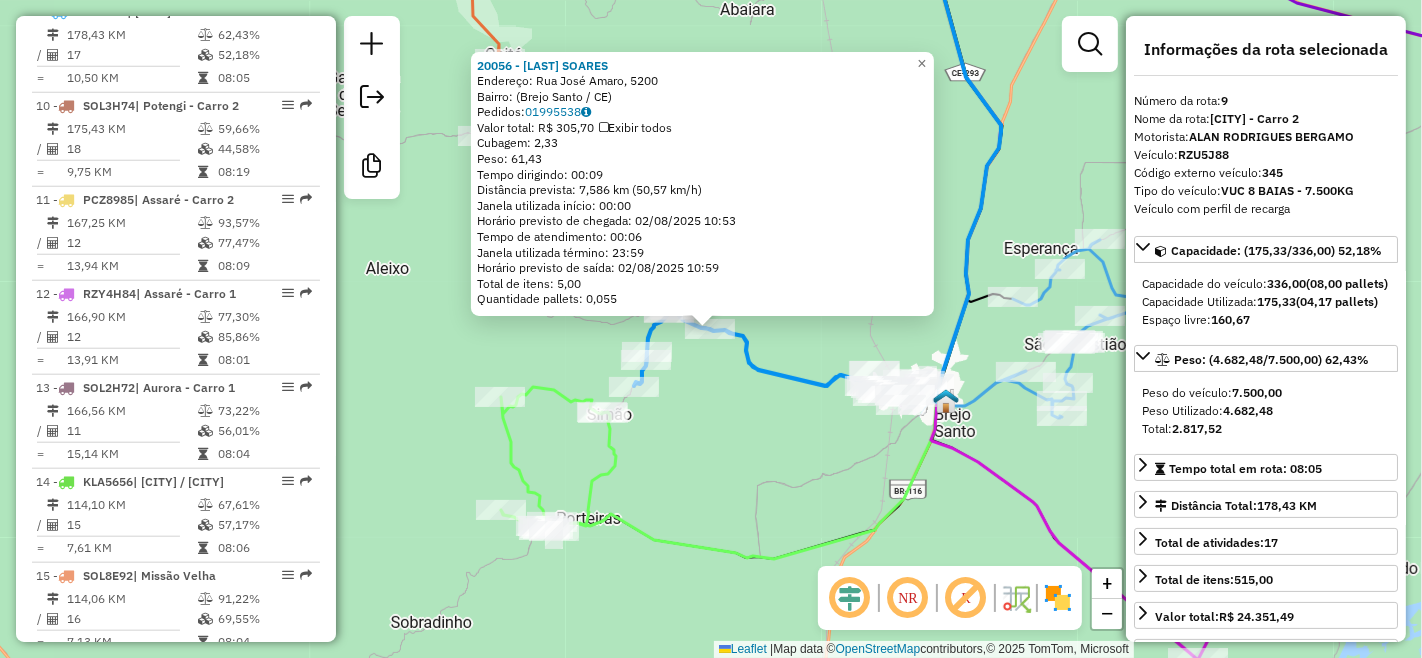 click on "20056 - [LAST] SOARES Endereço: Rua [STREET_NAME], [NUMBER] Bairro: ([CITY] / [STATE]) Pedidos: [NUMBER] Valor total: R$ 305,70 Exibir todos Cubagem: 2,33 Peso: 61,43 Tempo dirigindo: 00:09 Distância prevista: 7,586 km (50,57 km/h) Janela utilizada início: 00:00 Horário previsto de chegada: 02/08/2025 10:53 Tempo de atendimento: 00:06 Janela utilizada término: 23:59 Horário previsto de saída: 02/08/2025 10:59 Total de itens: 5,00 Quantidade pallets: 0,055 × Janela de atendimento Grade de atendimento Capacidade Transportadoras Veículos Cliente Pedidos Rotas Selecione os dias de semana para filtrar as janelas de atendimento Seg Ter Qua Qui Sex Sáb Dom Informe o período da janela de atendimento: De: Até: Filtrar exatamente a janela do cliente Considerar janela de atendimento padrão Selecione os dias de semana para filtrar as grades de atendimento Seg Ter Qua Qui Sex Sáb Dom Considerar clientes sem dia de atendimento cadastrado De: Até:" 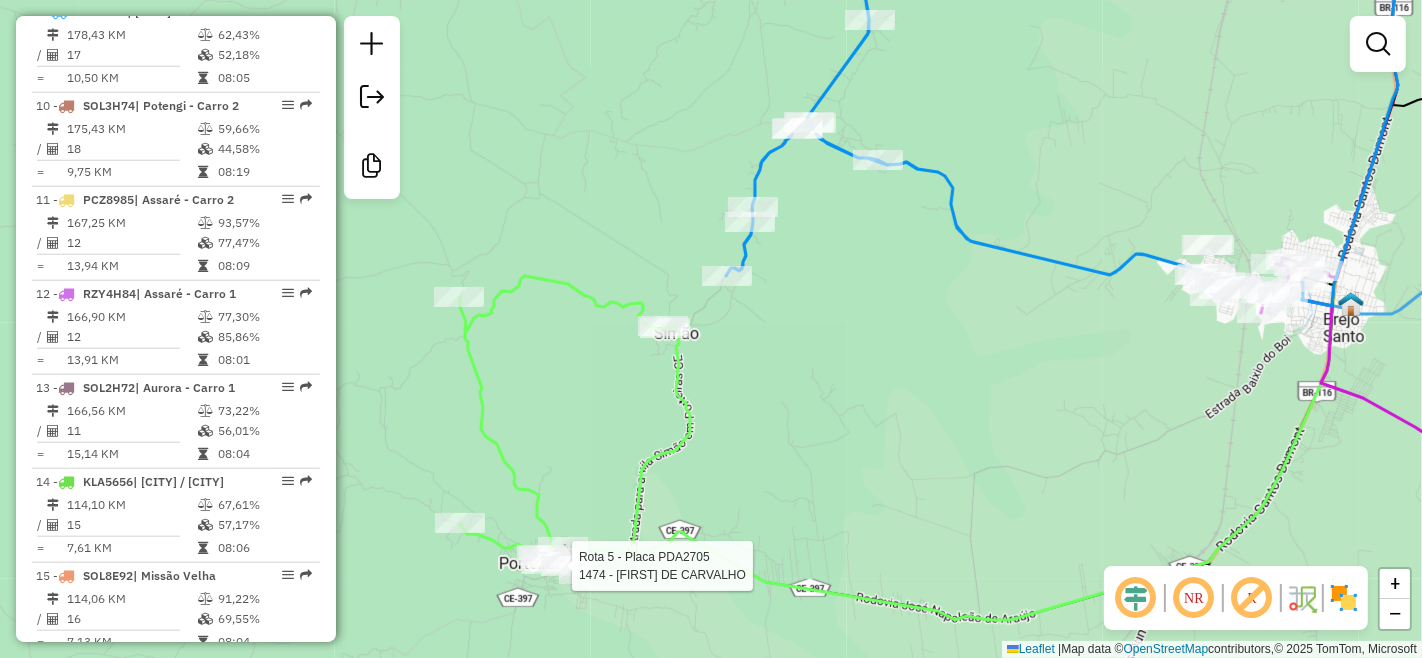 select on "**********" 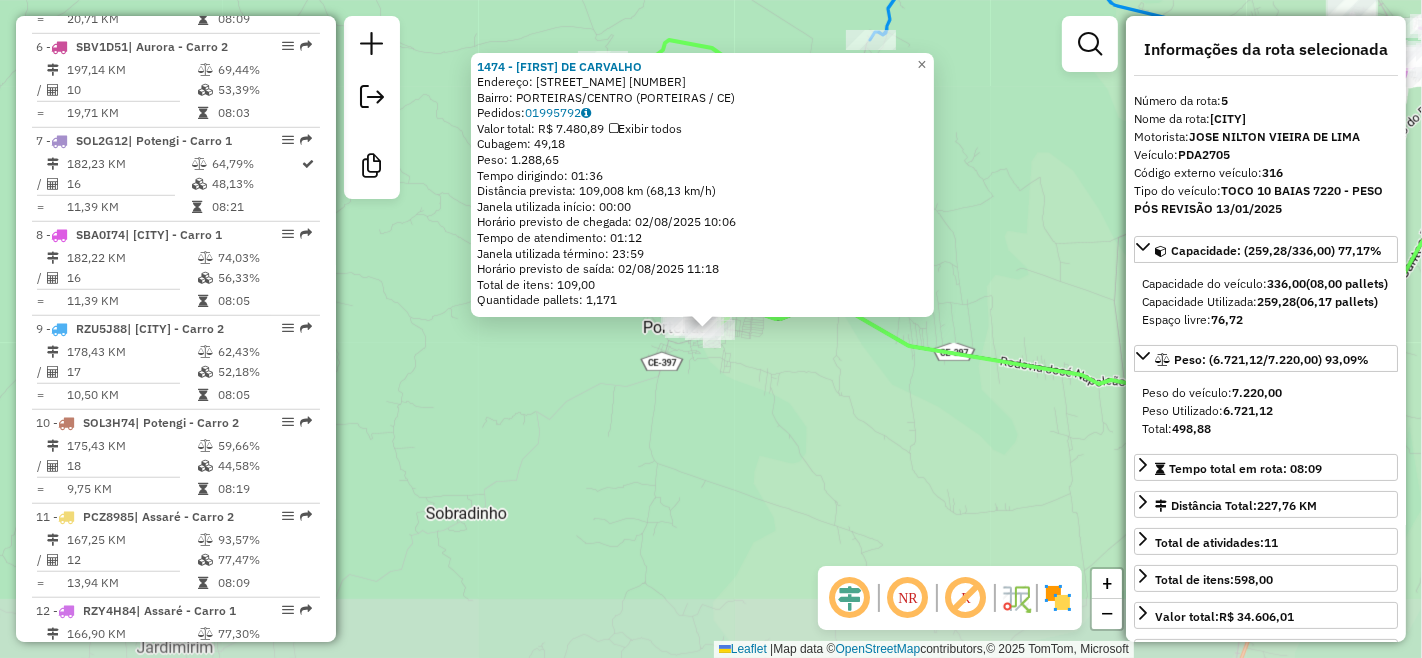 scroll, scrollTop: 1198, scrollLeft: 0, axis: vertical 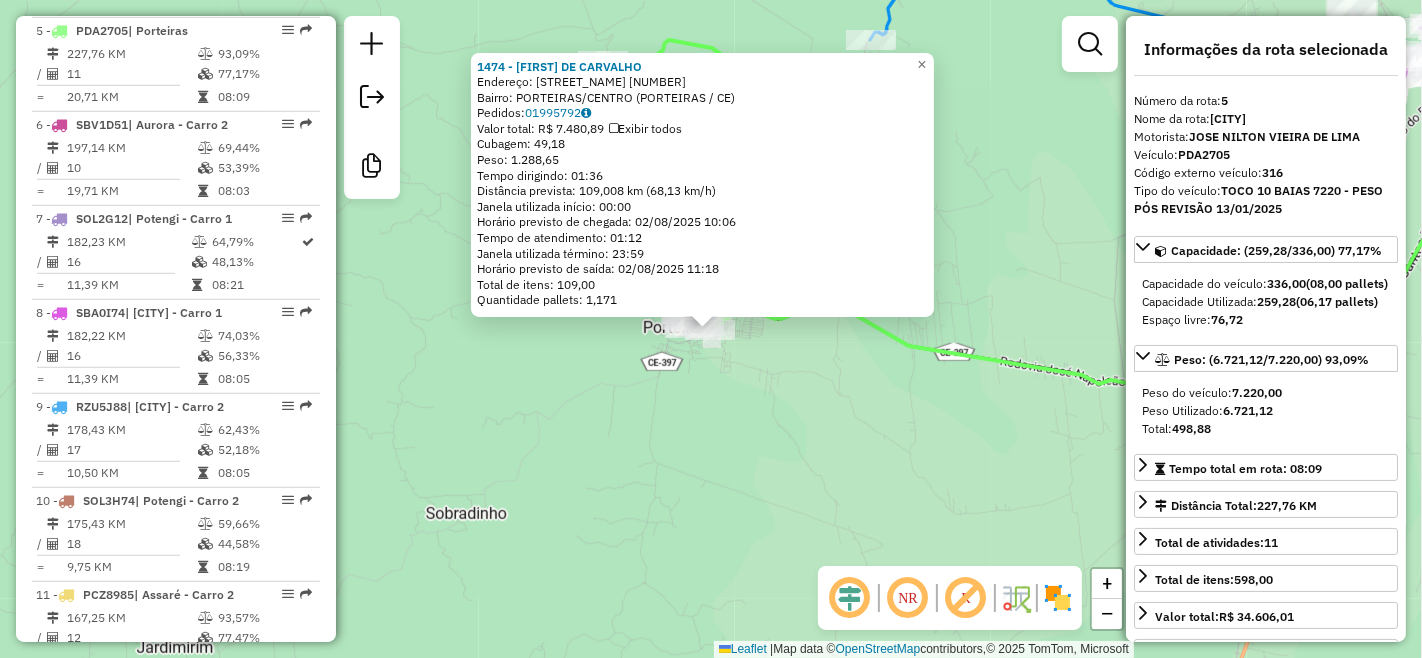 click on "1474 - [FIRST] DE CARVALHO Endereço: [STREET_NAME] [NUMBER] Bairro: PORTEIRAS/CENTRO ([CITY] / [STATE]) Pedidos: [NUMBER] Valor total: R$ 7.480,89 Exibir todos Cubagem: 49,18 Peso: 1.288,65 Tempo dirigindo: 01:36 Distância prevista: 109,008 km (68,13 km/h) Janela utilizada início: 00:00 Horário previsto de chegada: 02/08/2025 10:06 Tempo de atendimento: 01:12 Janela utilizada término: 23:59 Horário previsto de saída: 02/08/2025 11:18 Total de itens: 109,00 Quantidade pallets: 1,171 × Janela de atendimento Grade de atendimento Capacidade Transportadoras Veículos Cliente Pedidos Rotas Selecione os dias de semana para filtrar as janelas de atendimento Seg Ter Qua Qui Sex Sáb Dom Informe o período da janela de atendimento: De: Até: Filtrar exatamente a janela do cliente Considerar janela de atendimento padrão Selecione os dias de semana para filtrar as grades de atendimento Seg Ter Qua Qui Sex Sáb Dom Peso mínimo: Peso máximo: De:" 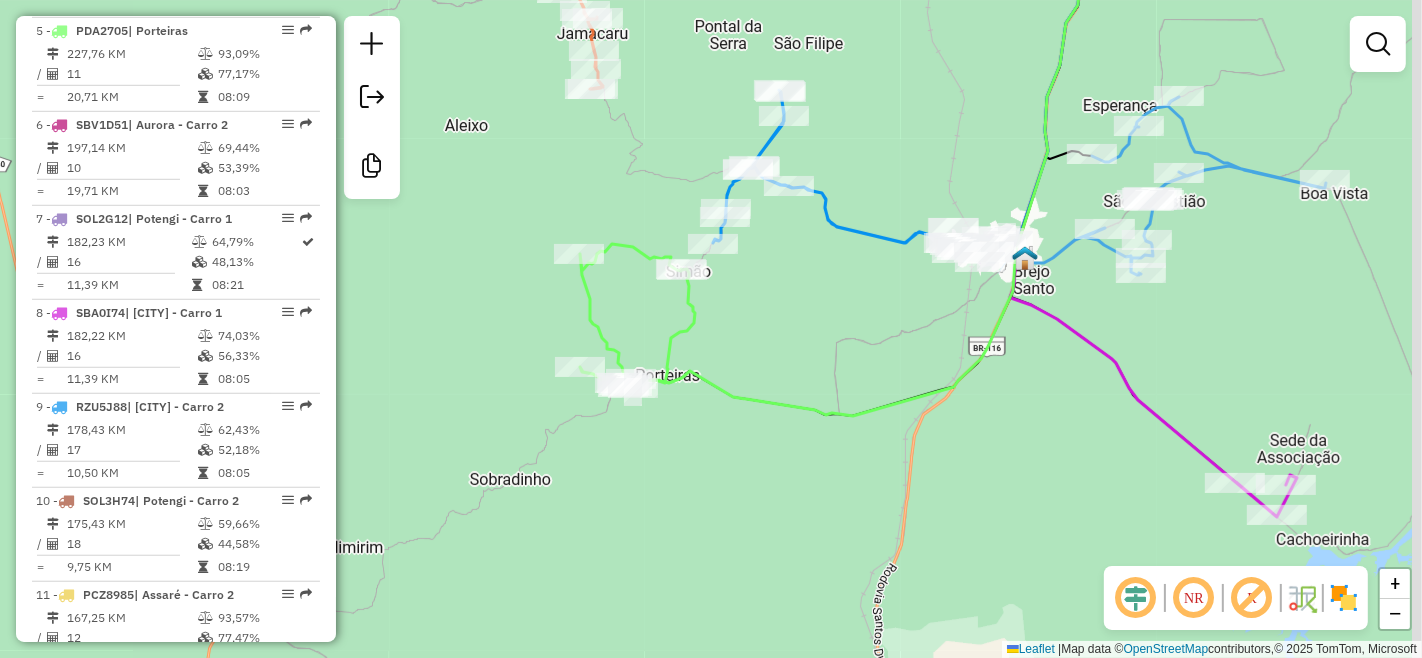 drag, startPoint x: 961, startPoint y: 375, endPoint x: 728, endPoint y: 453, distance: 245.70918 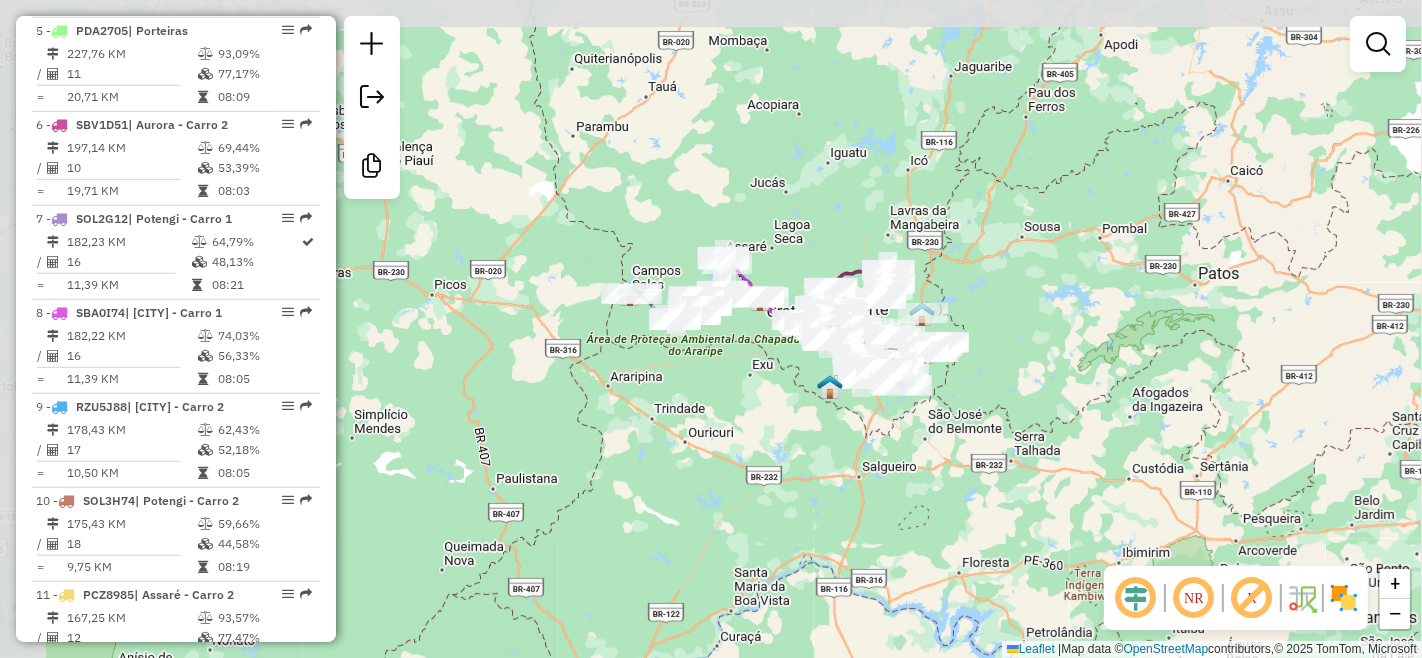 drag, startPoint x: 464, startPoint y: 342, endPoint x: 764, endPoint y: 373, distance: 301.5974 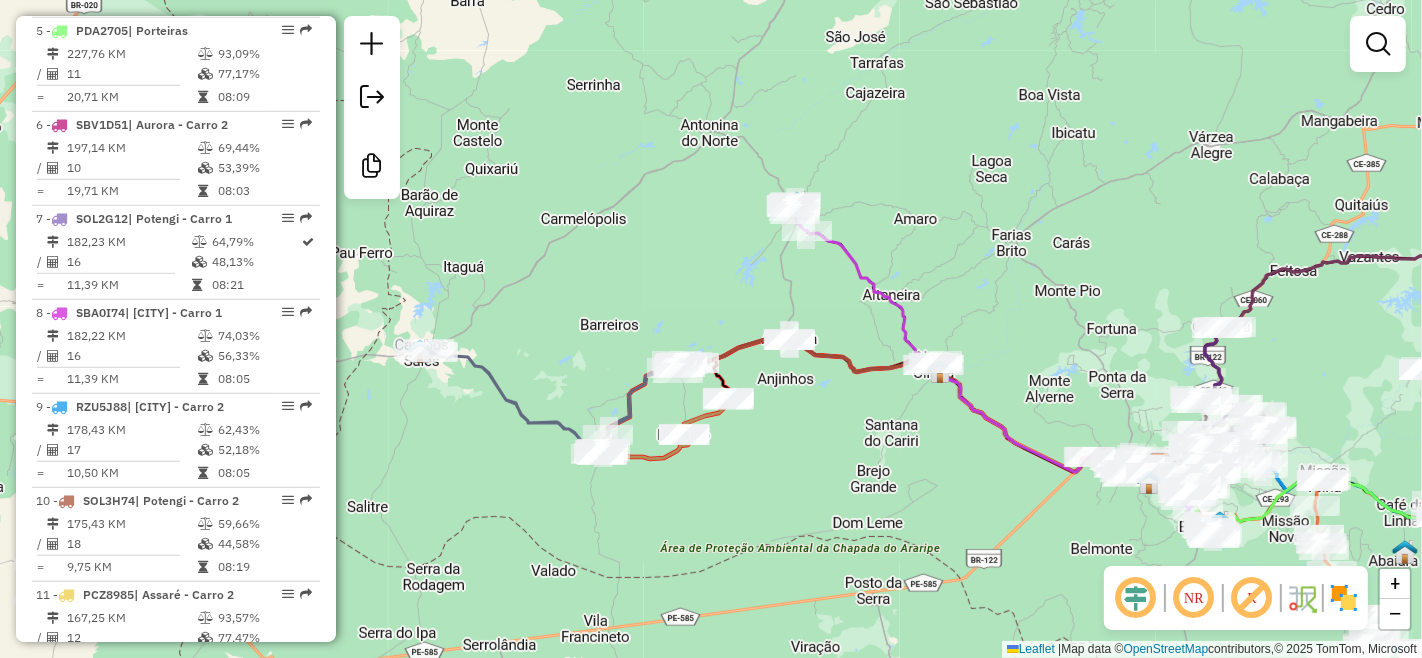 scroll, scrollTop: 724, scrollLeft: 0, axis: vertical 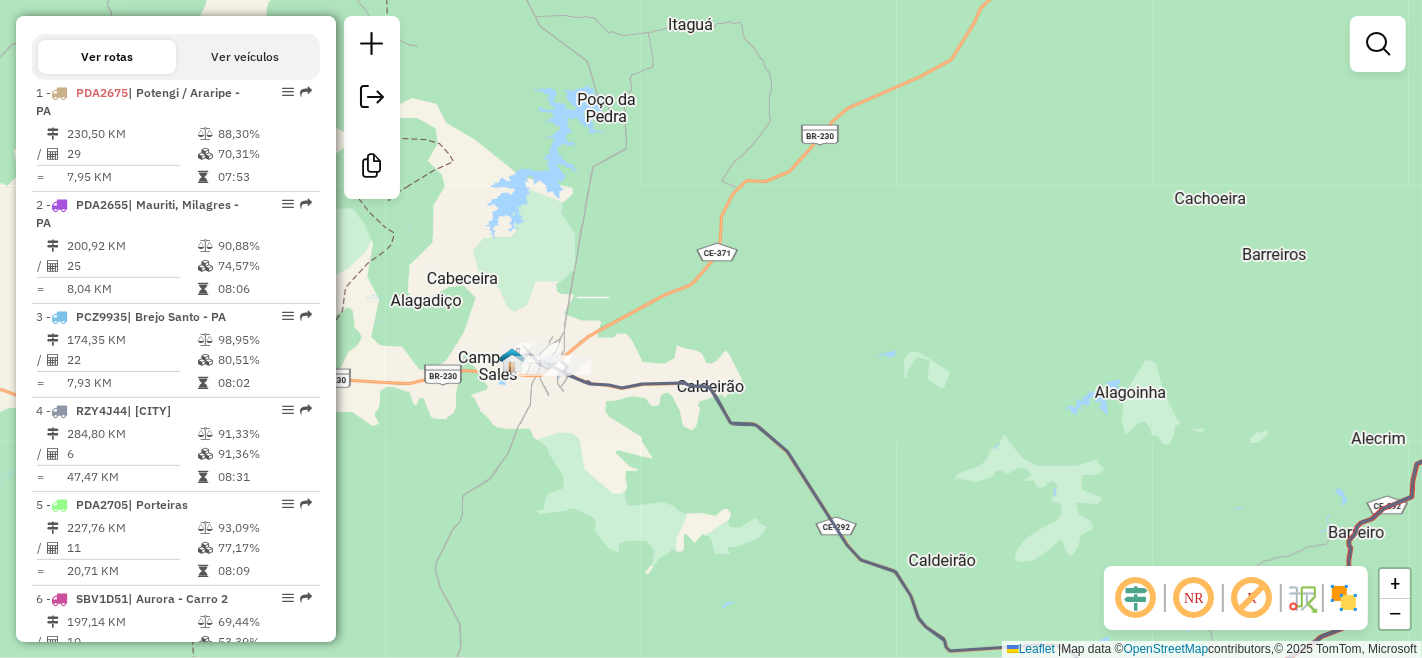 drag, startPoint x: 408, startPoint y: 336, endPoint x: 531, endPoint y: 434, distance: 157.26729 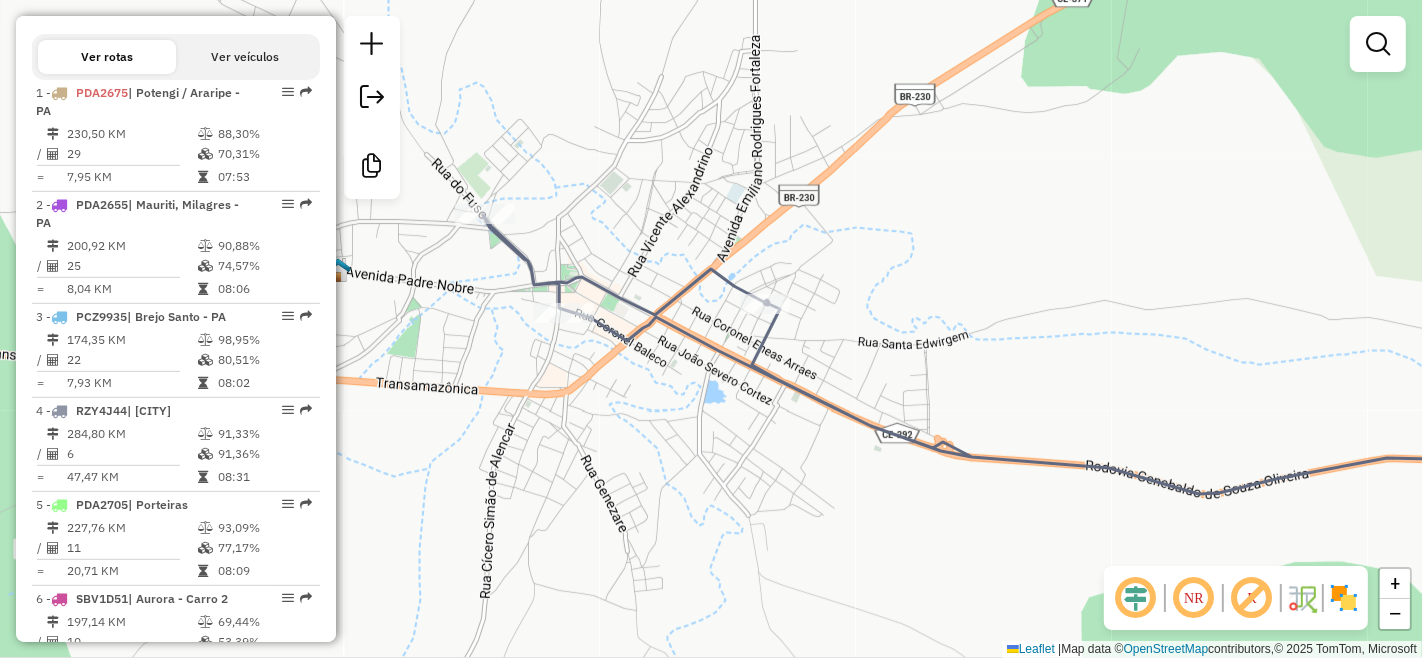 drag, startPoint x: 677, startPoint y: 204, endPoint x: 630, endPoint y: 228, distance: 52.773098 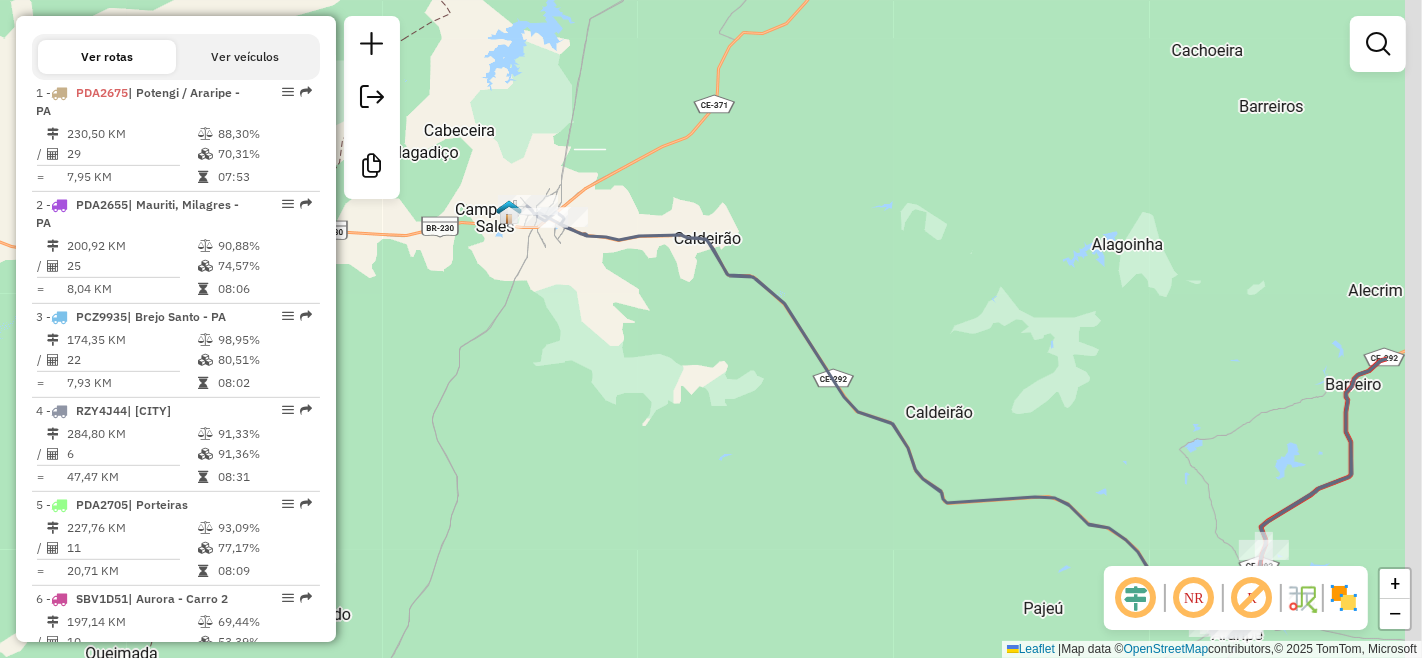 drag, startPoint x: 921, startPoint y: 406, endPoint x: 548, endPoint y: 163, distance: 445.17188 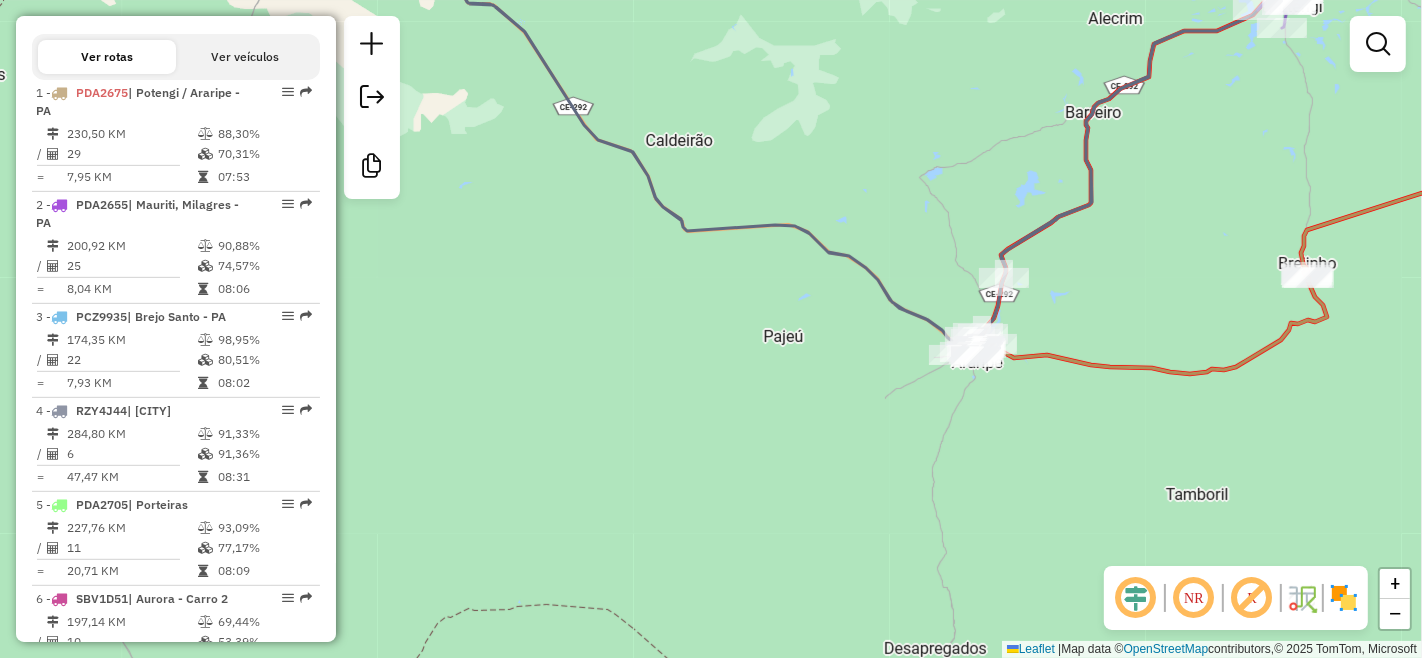drag, startPoint x: 1038, startPoint y: 310, endPoint x: 1025, endPoint y: 320, distance: 16.40122 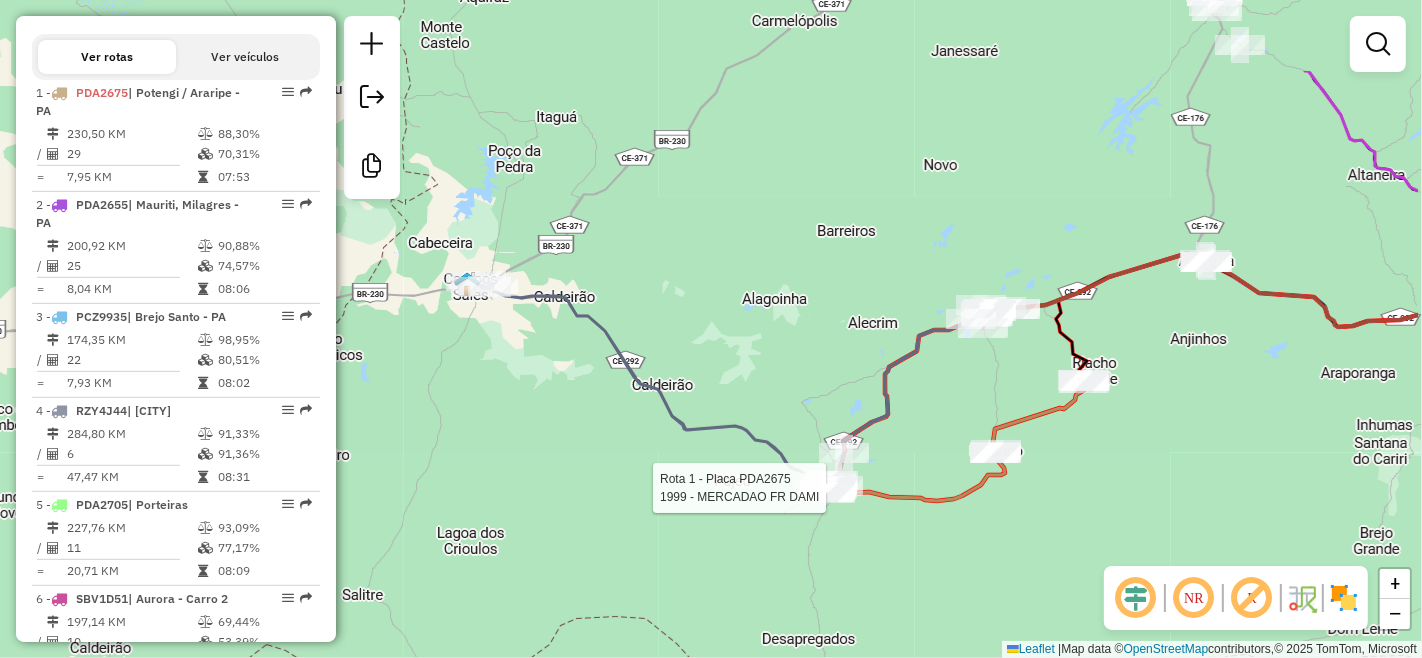 drag, startPoint x: 1073, startPoint y: 295, endPoint x: 978, endPoint y: 352, distance: 110.788086 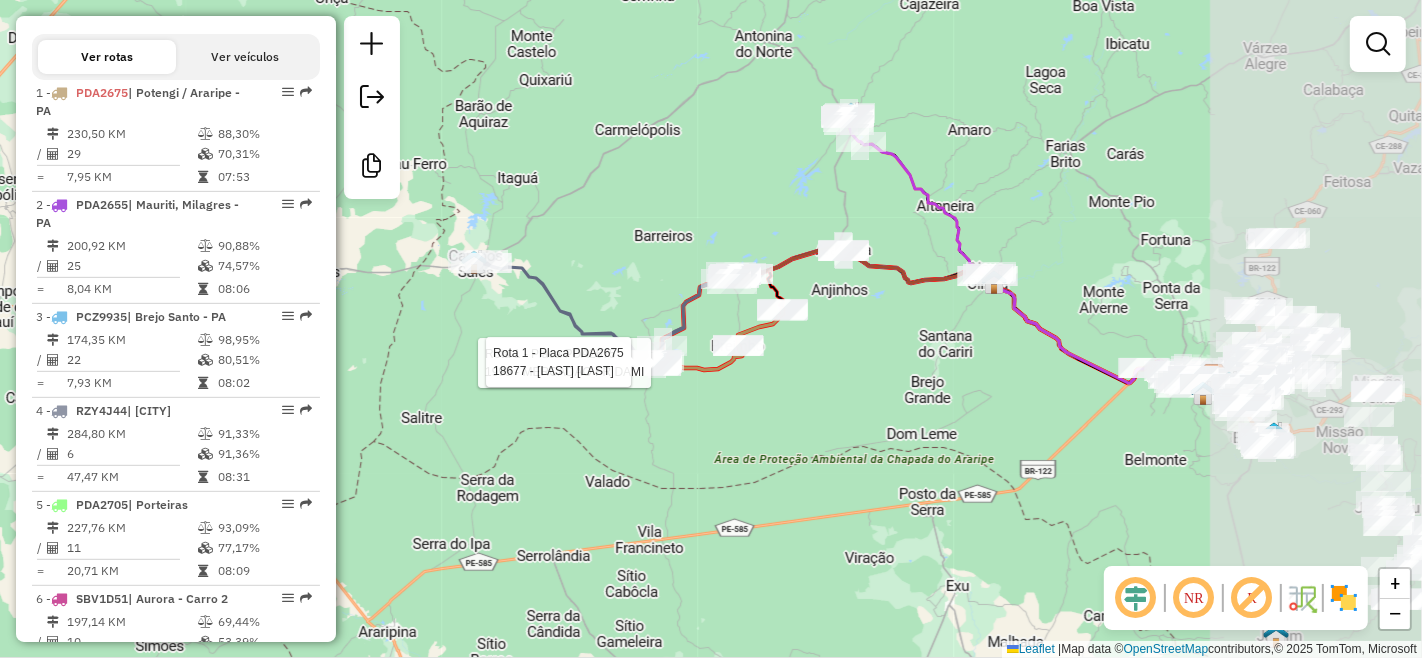 drag, startPoint x: 1214, startPoint y: 285, endPoint x: 854, endPoint y: 318, distance: 361.50934 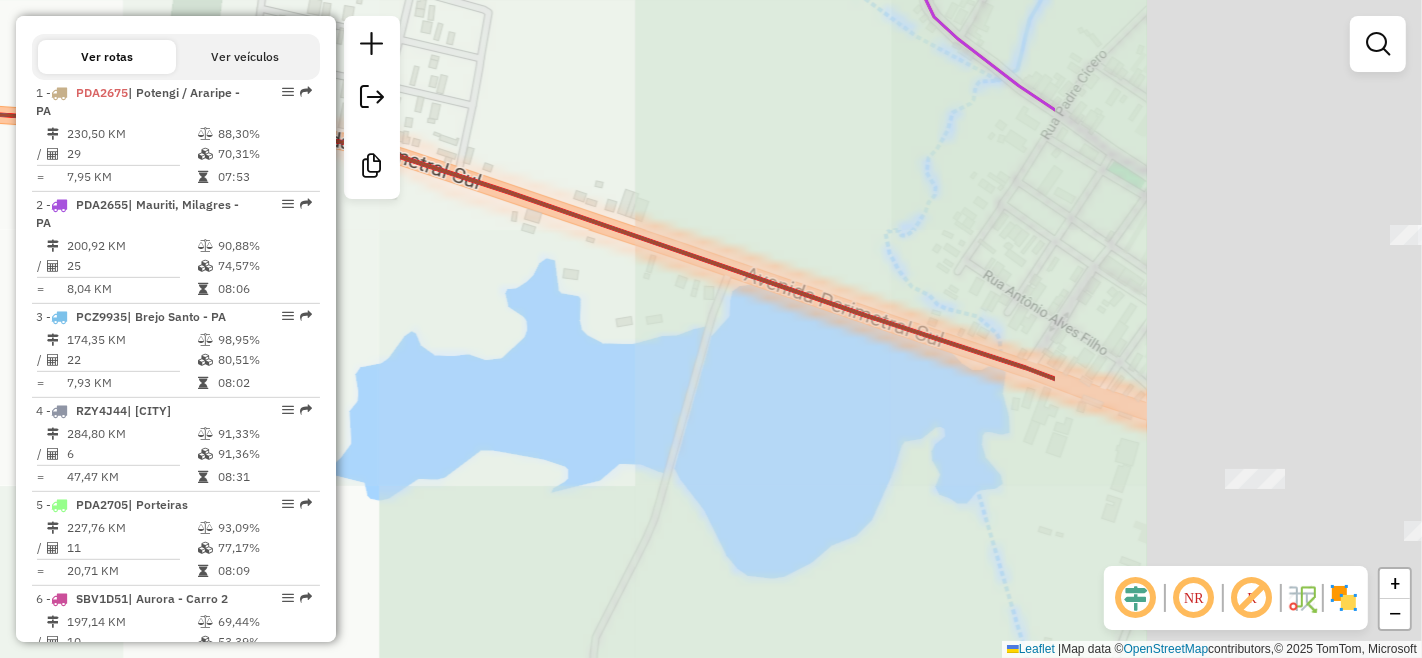 drag, startPoint x: 1162, startPoint y: 307, endPoint x: 542, endPoint y: 164, distance: 636.27747 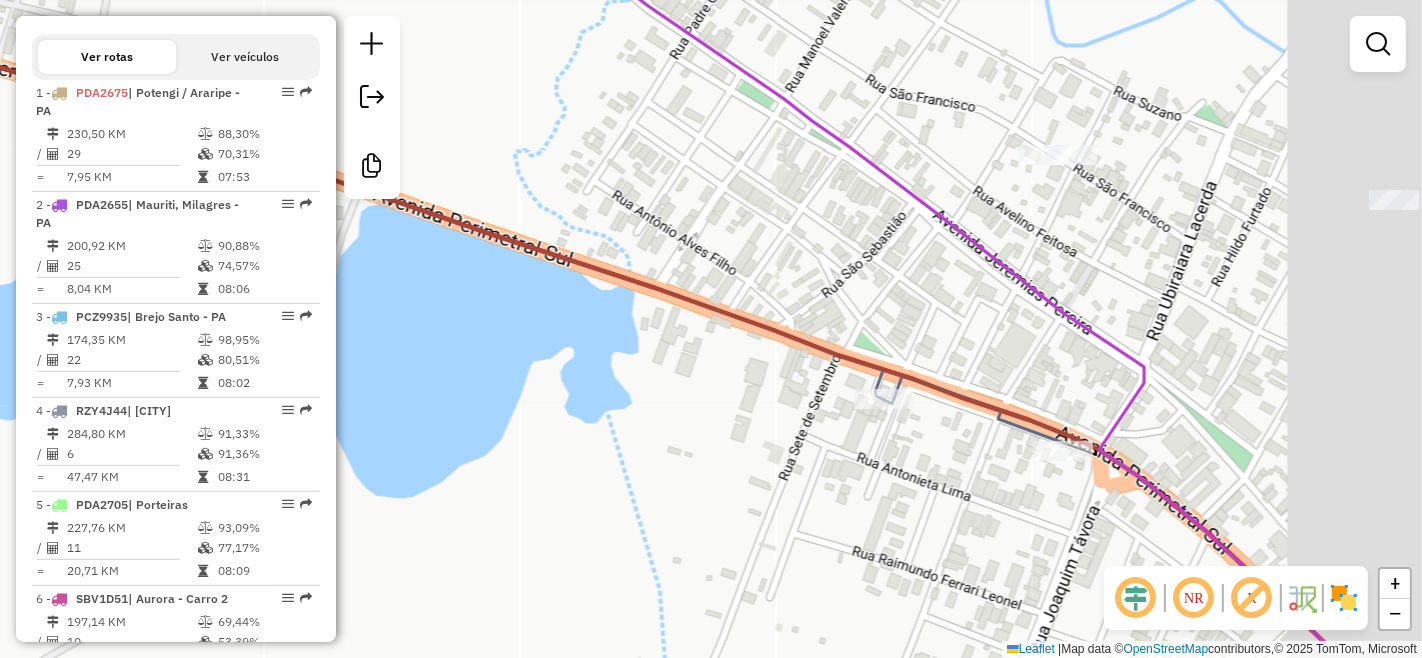 drag, startPoint x: 1111, startPoint y: 523, endPoint x: 870, endPoint y: 451, distance: 251.52534 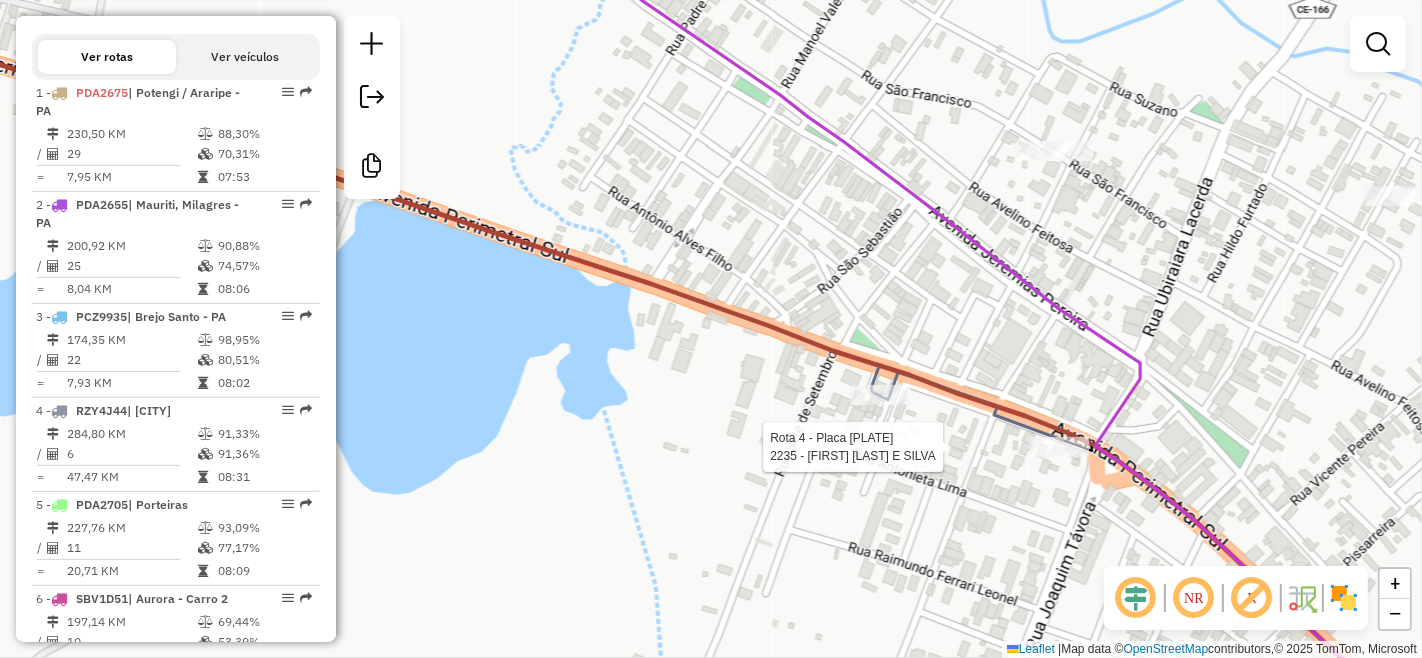 select on "**********" 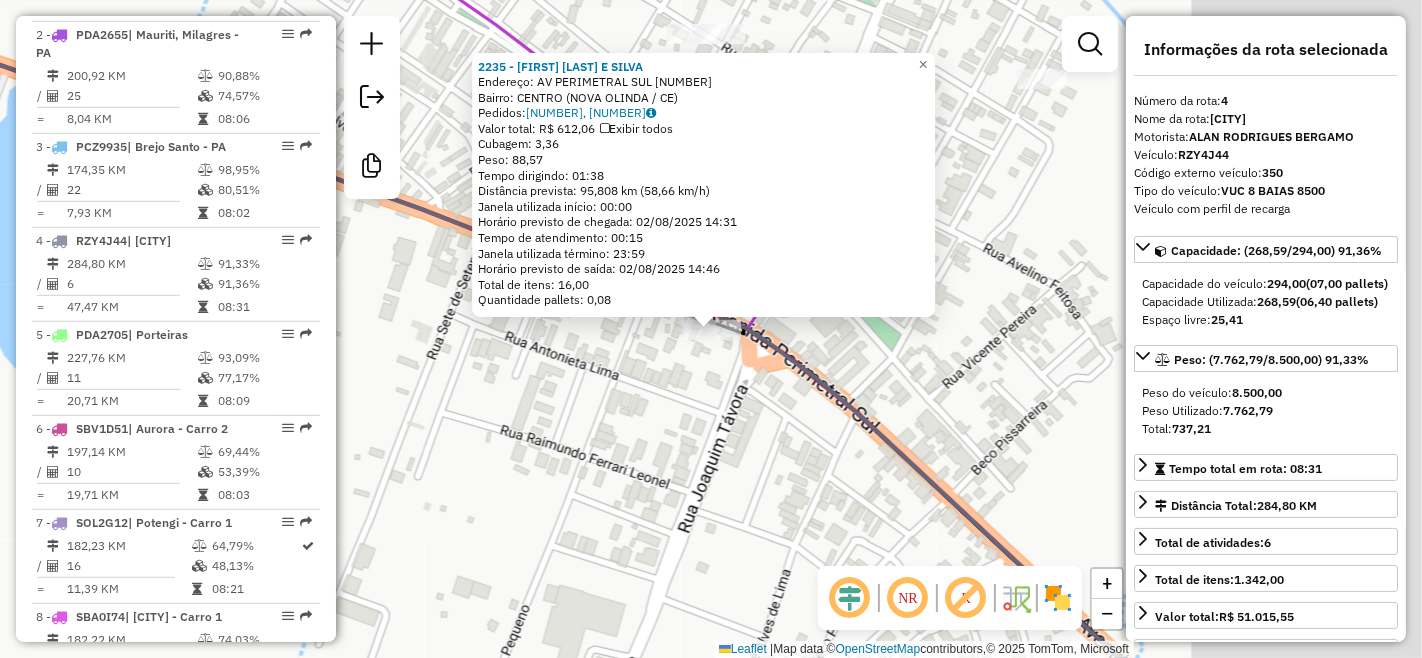scroll, scrollTop: 1105, scrollLeft: 0, axis: vertical 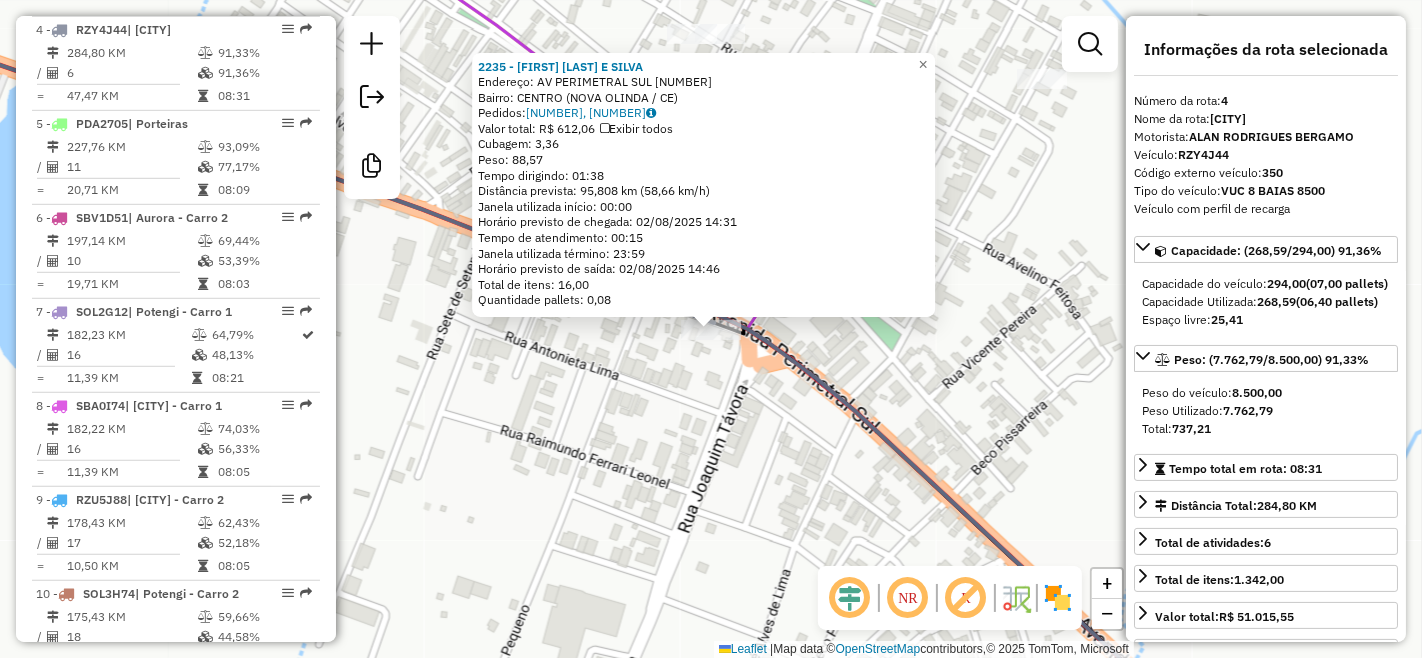 click 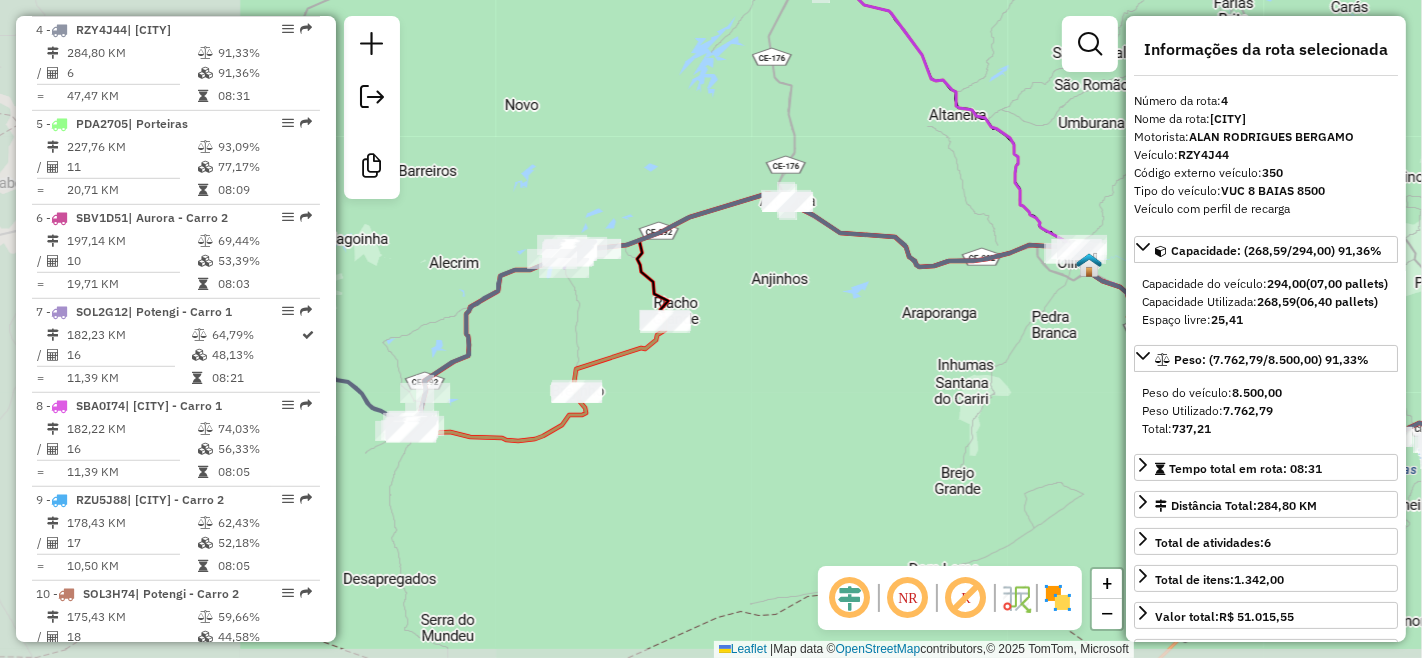 drag, startPoint x: 578, startPoint y: 473, endPoint x: 874, endPoint y: 316, distance: 335.0597 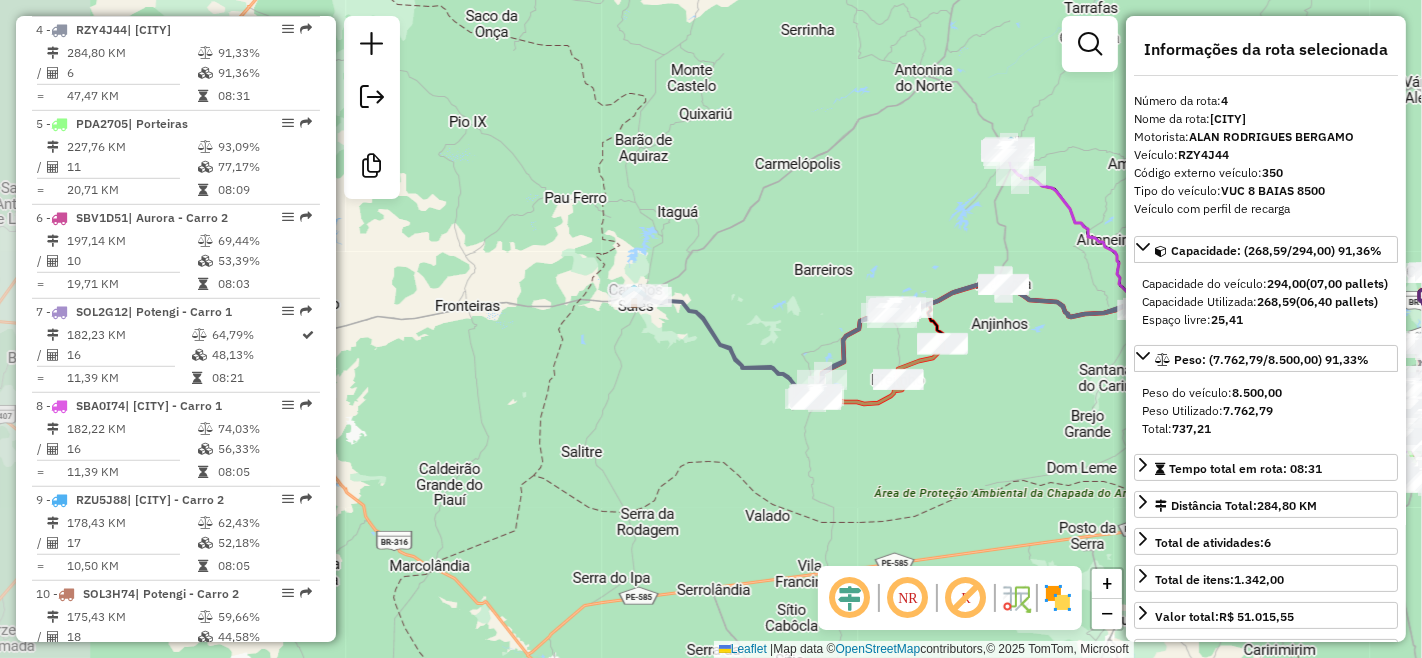 drag, startPoint x: 645, startPoint y: 500, endPoint x: 957, endPoint y: 495, distance: 312.04007 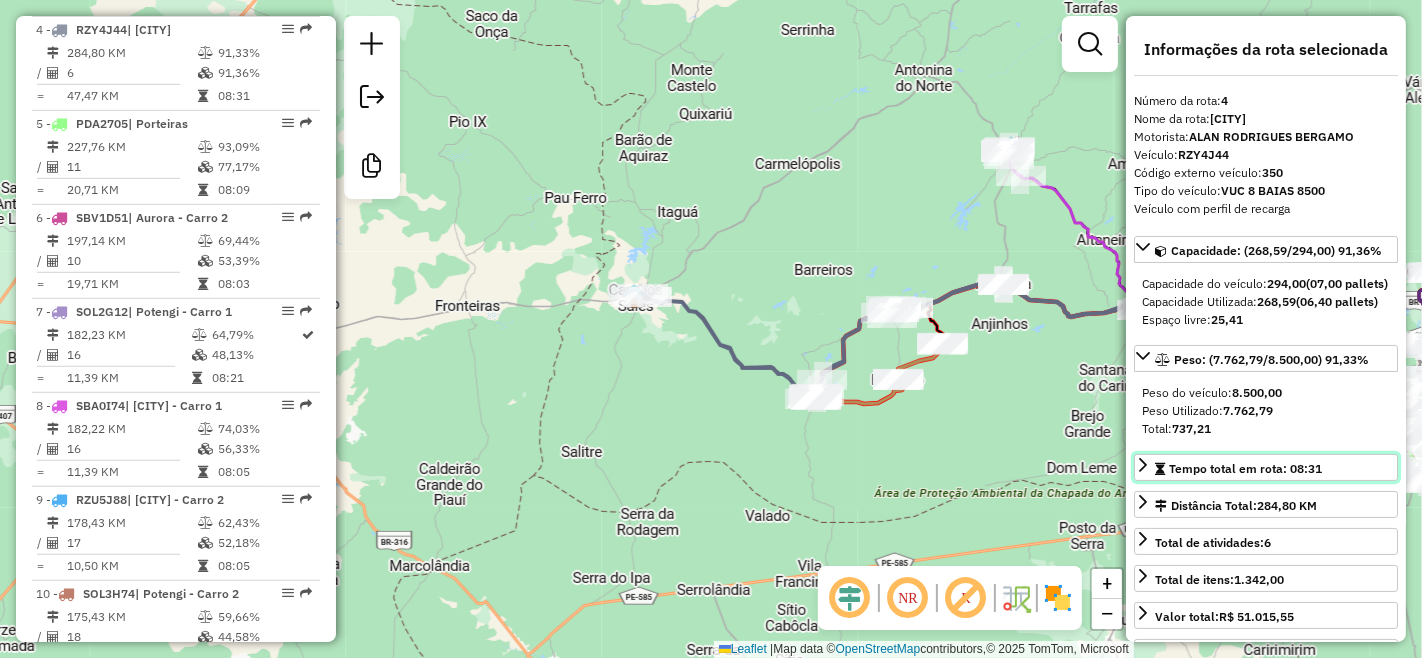 drag, startPoint x: 1132, startPoint y: 505, endPoint x: 1006, endPoint y: 504, distance: 126.00397 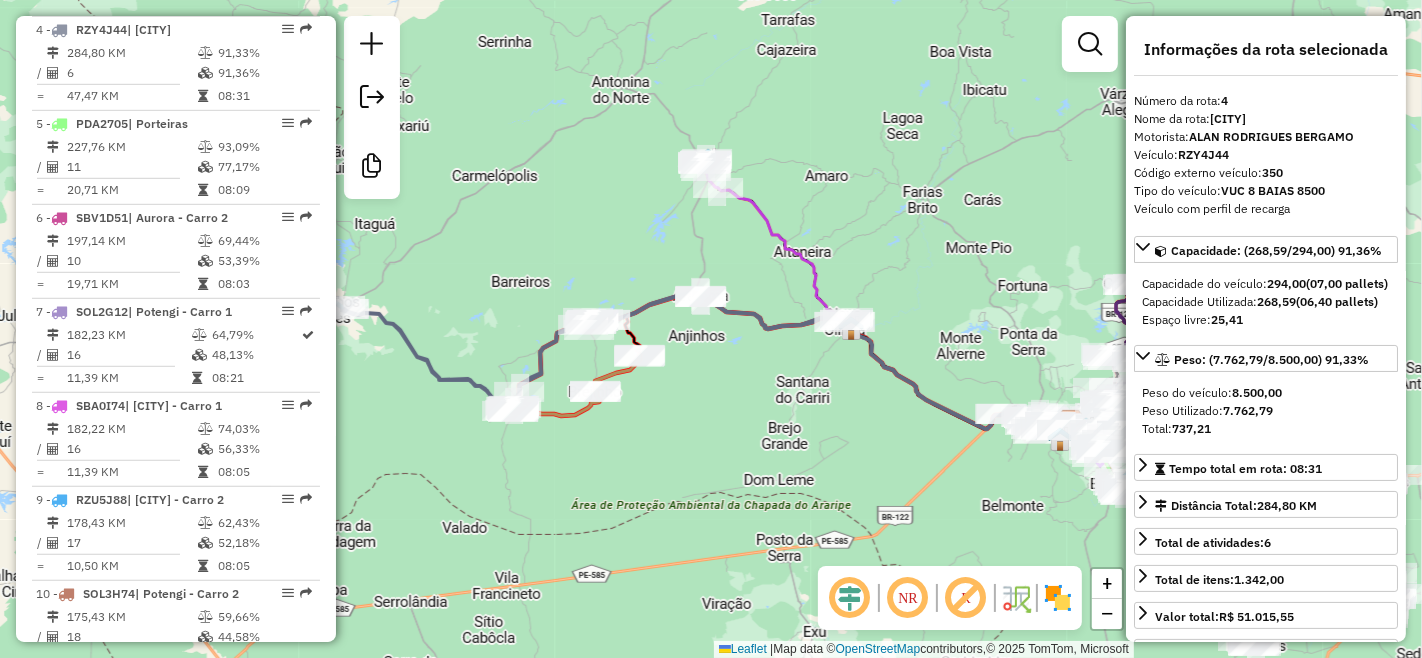 drag, startPoint x: 1046, startPoint y: 485, endPoint x: 743, endPoint y: 497, distance: 303.23752 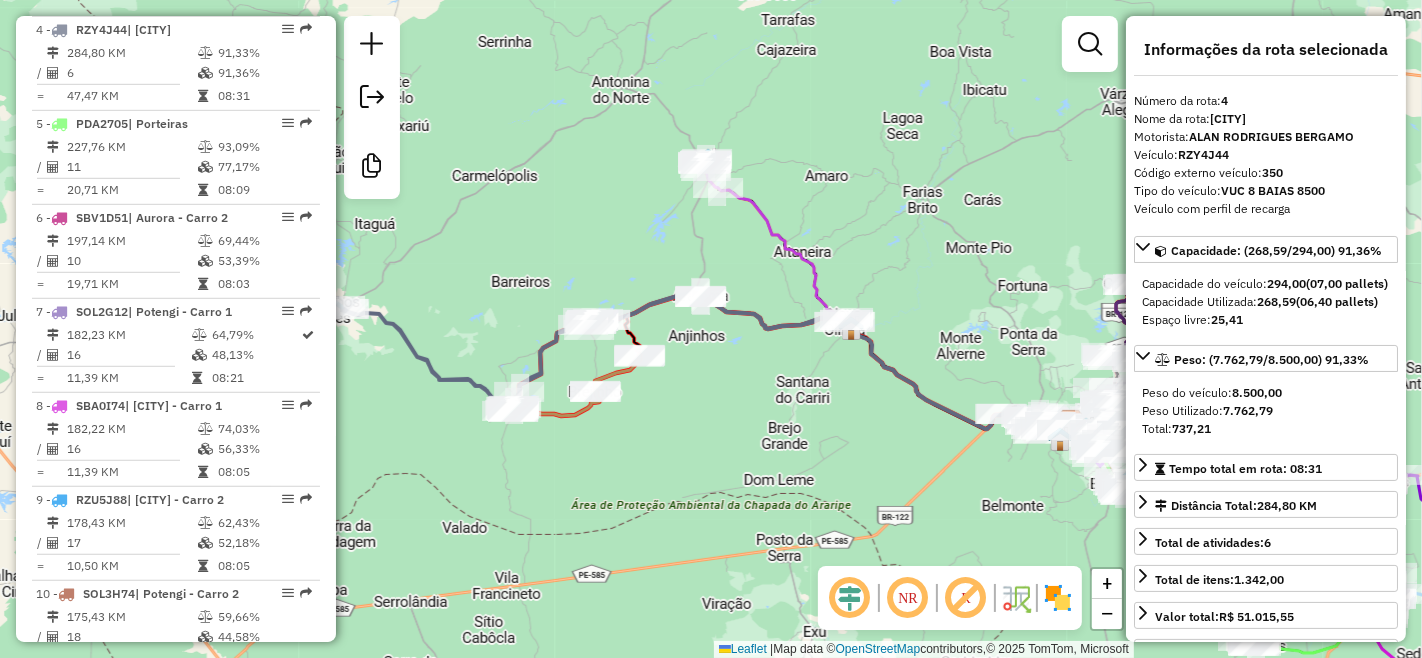 click on "Janela de atendimento Grade de atendimento Capacidade Transportadoras Veículos Cliente Pedidos  Rotas Selecione os dias de semana para filtrar as janelas de atendimento  Seg   Ter   Qua   Qui   Sex   Sáb   Dom  Informe o período da janela de atendimento: De: Até:  Filtrar exatamente a janela do cliente  Considerar janela de atendimento padrão  Selecione os dias de semana para filtrar as grades de atendimento  Seg   Ter   Qua   Qui   Sex   Sáb   Dom   Considerar clientes sem dia de atendimento cadastrado  Clientes fora do dia de atendimento selecionado Filtrar as atividades entre os valores definidos abaixo:  Peso mínimo:   Peso máximo:   Cubagem mínima:   Cubagem máxima:   De:   Até:  Filtrar as atividades entre o tempo de atendimento definido abaixo:  De:   Até:   Considerar capacidade total dos clientes não roteirizados Transportadora: Selecione um ou mais itens Tipo de veículo: Selecione um ou mais itens Veículo: Selecione um ou mais itens Motorista: Selecione um ou mais itens Nome: Rótulo:" 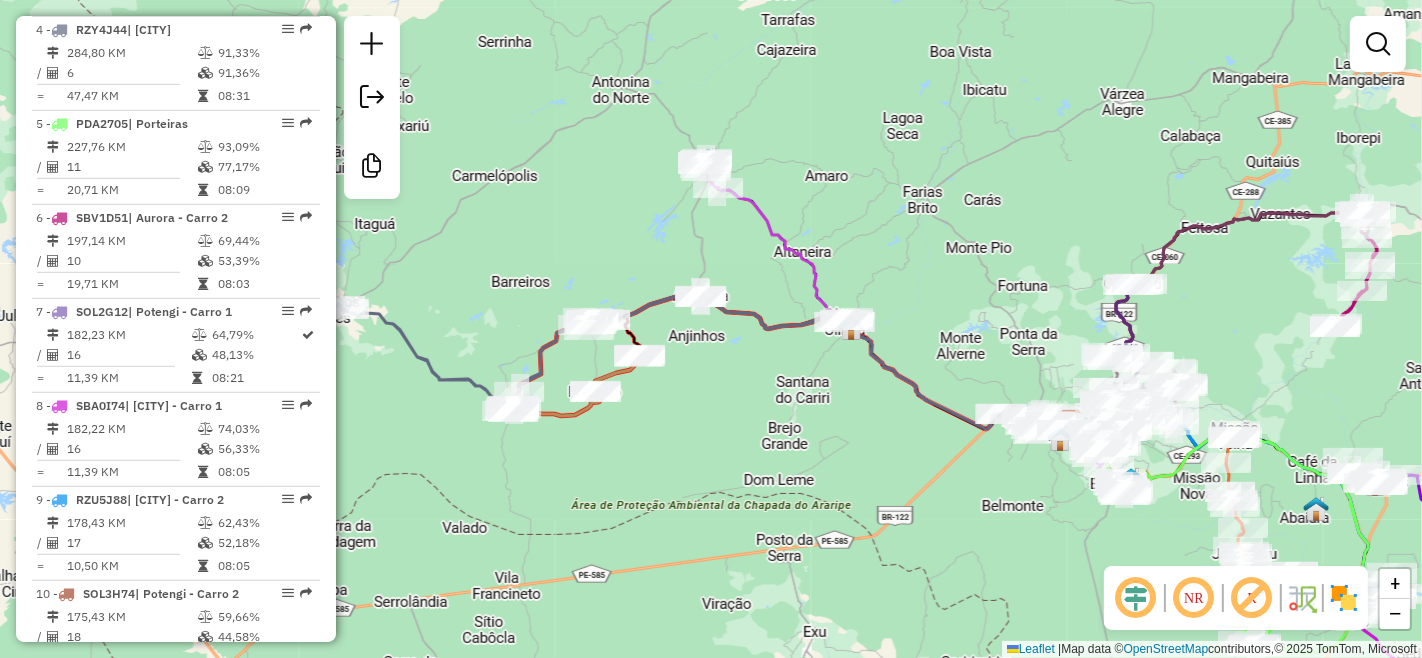 click on "Janela de atendimento Grade de atendimento Capacidade Transportadoras Veículos Cliente Pedidos  Rotas Selecione os dias de semana para filtrar as janelas de atendimento  Seg   Ter   Qua   Qui   Sex   Sáb   Dom  Informe o período da janela de atendimento: De: Até:  Filtrar exatamente a janela do cliente  Considerar janela de atendimento padrão  Selecione os dias de semana para filtrar as grades de atendimento  Seg   Ter   Qua   Qui   Sex   Sáb   Dom   Considerar clientes sem dia de atendimento cadastrado  Clientes fora do dia de atendimento selecionado Filtrar as atividades entre os valores definidos abaixo:  Peso mínimo:   Peso máximo:   Cubagem mínima:   Cubagem máxima:   De:   Até:  Filtrar as atividades entre o tempo de atendimento definido abaixo:  De:   Até:   Considerar capacidade total dos clientes não roteirizados Transportadora: Selecione um ou mais itens Tipo de veículo: Selecione um ou mais itens Veículo: Selecione um ou mais itens Motorista: Selecione um ou mais itens Nome: Rótulo:" 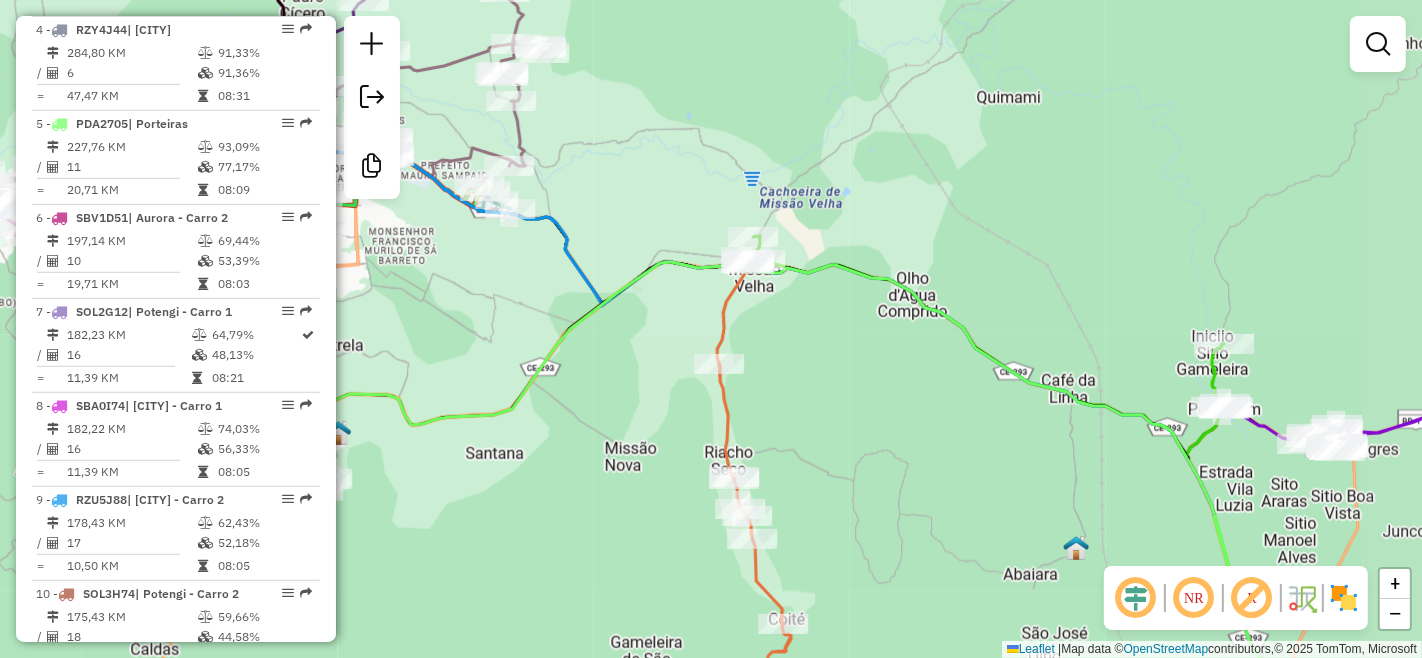 drag, startPoint x: 992, startPoint y: 430, endPoint x: 947, endPoint y: 417, distance: 46.840153 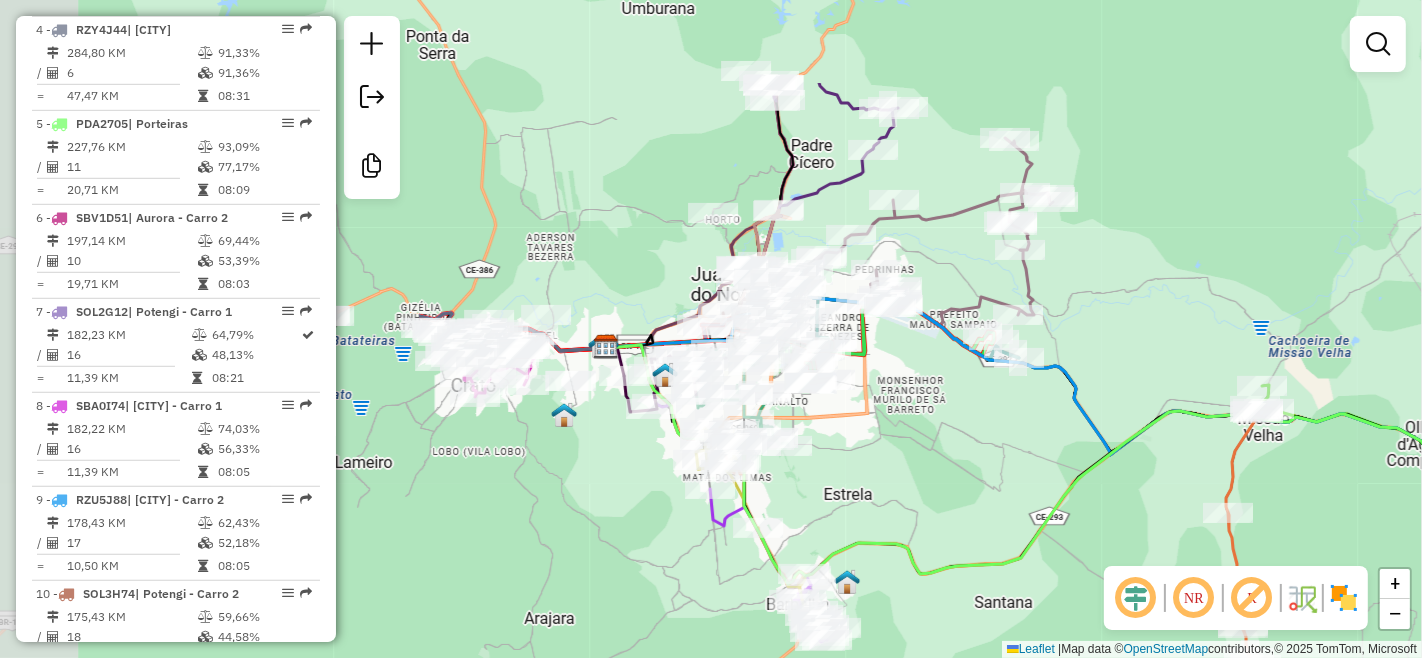 drag, startPoint x: 550, startPoint y: 405, endPoint x: 1108, endPoint y: 555, distance: 577.80963 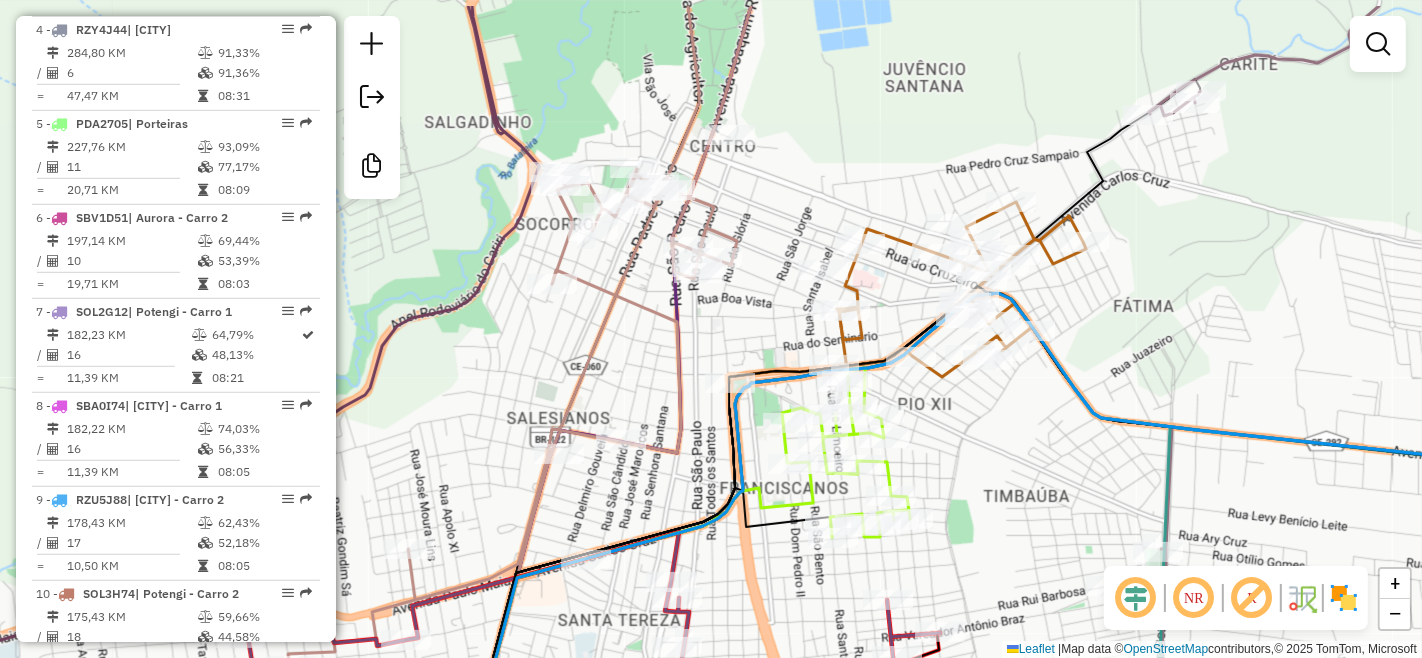 drag, startPoint x: 572, startPoint y: 267, endPoint x: 597, endPoint y: 337, distance: 74.330345 